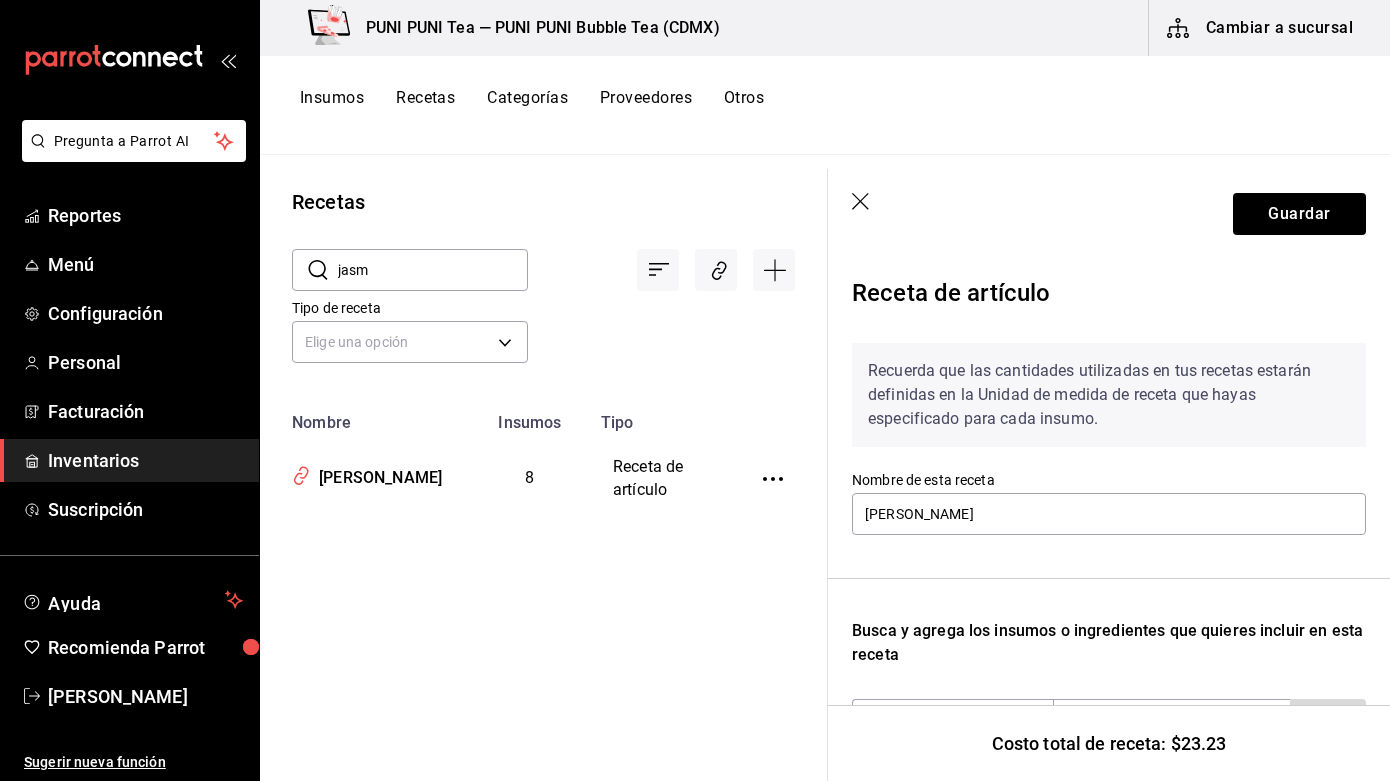 scroll, scrollTop: 0, scrollLeft: 0, axis: both 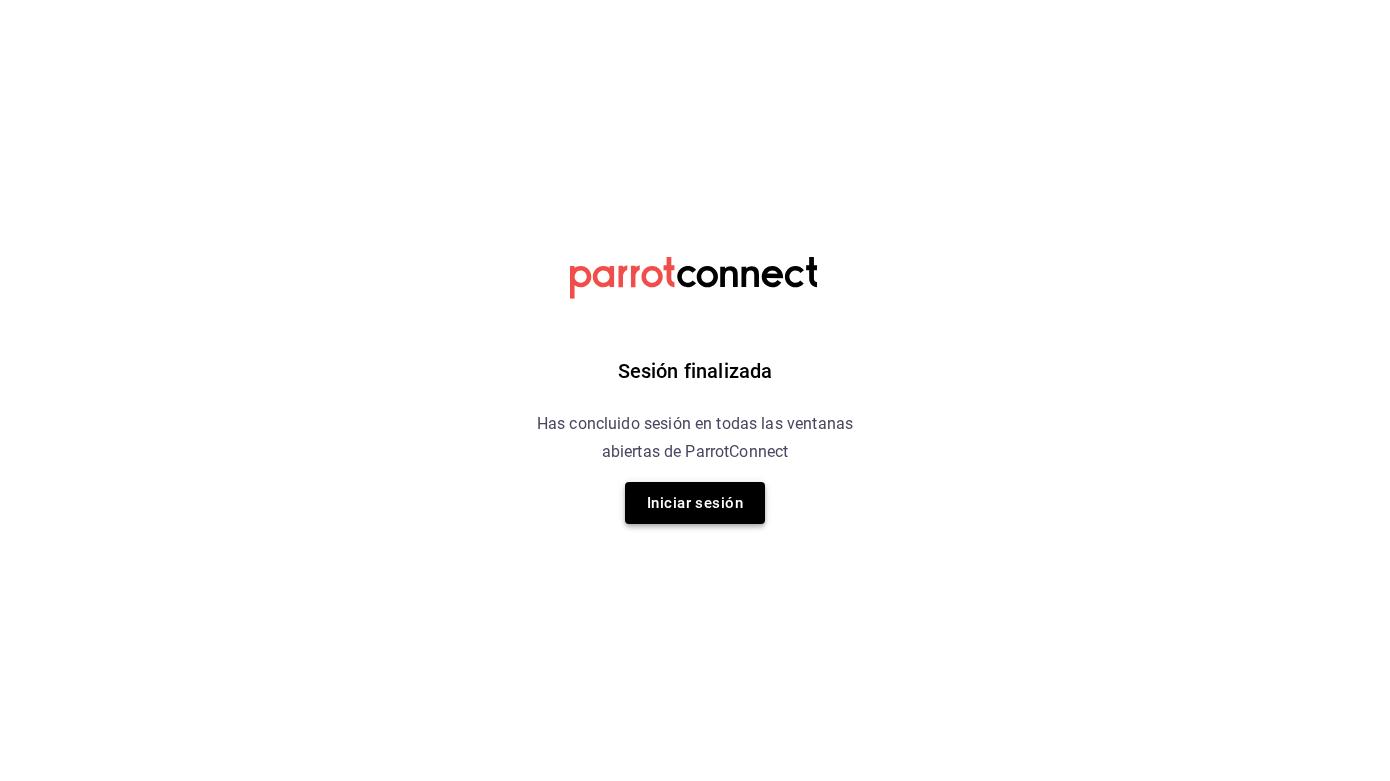 click on "Iniciar sesión" at bounding box center [695, 503] 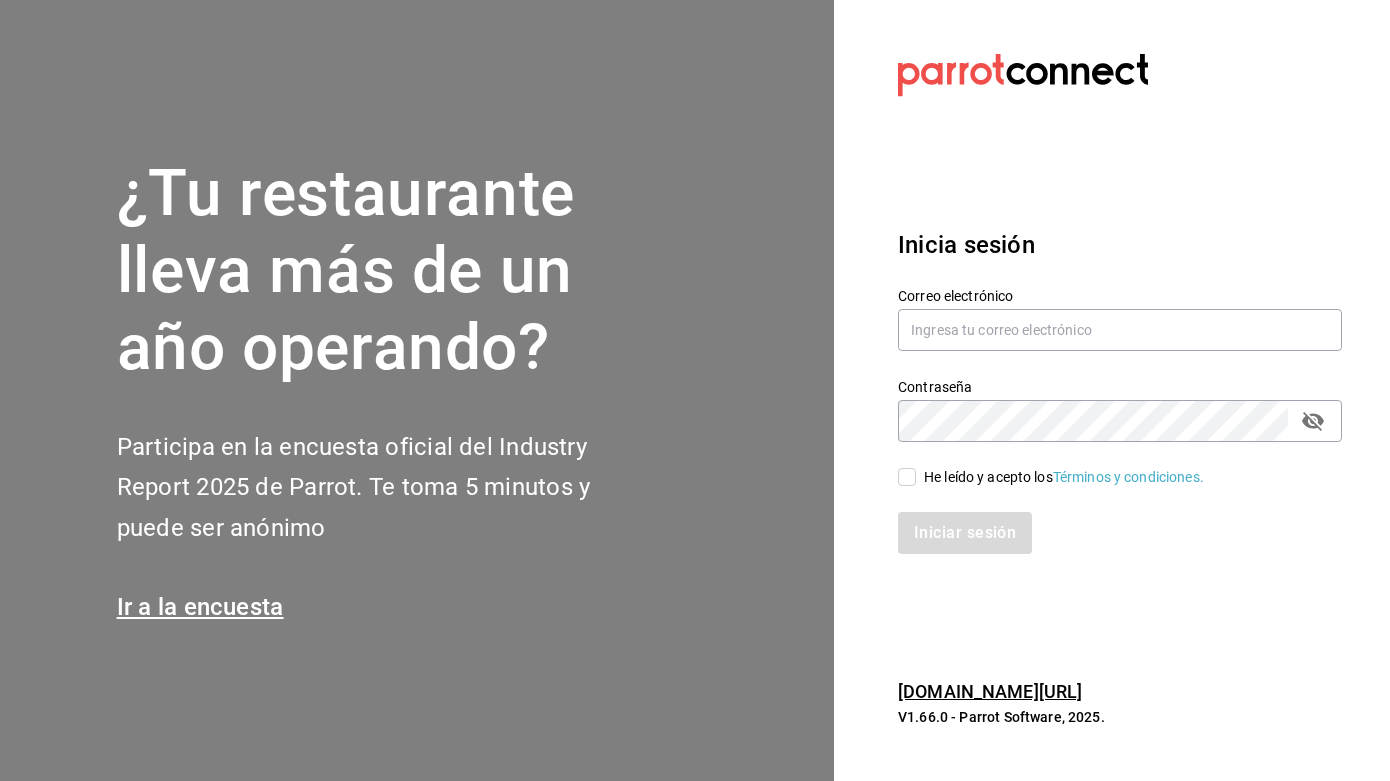 type on "[EMAIL_ADDRESS][DOMAIN_NAME]" 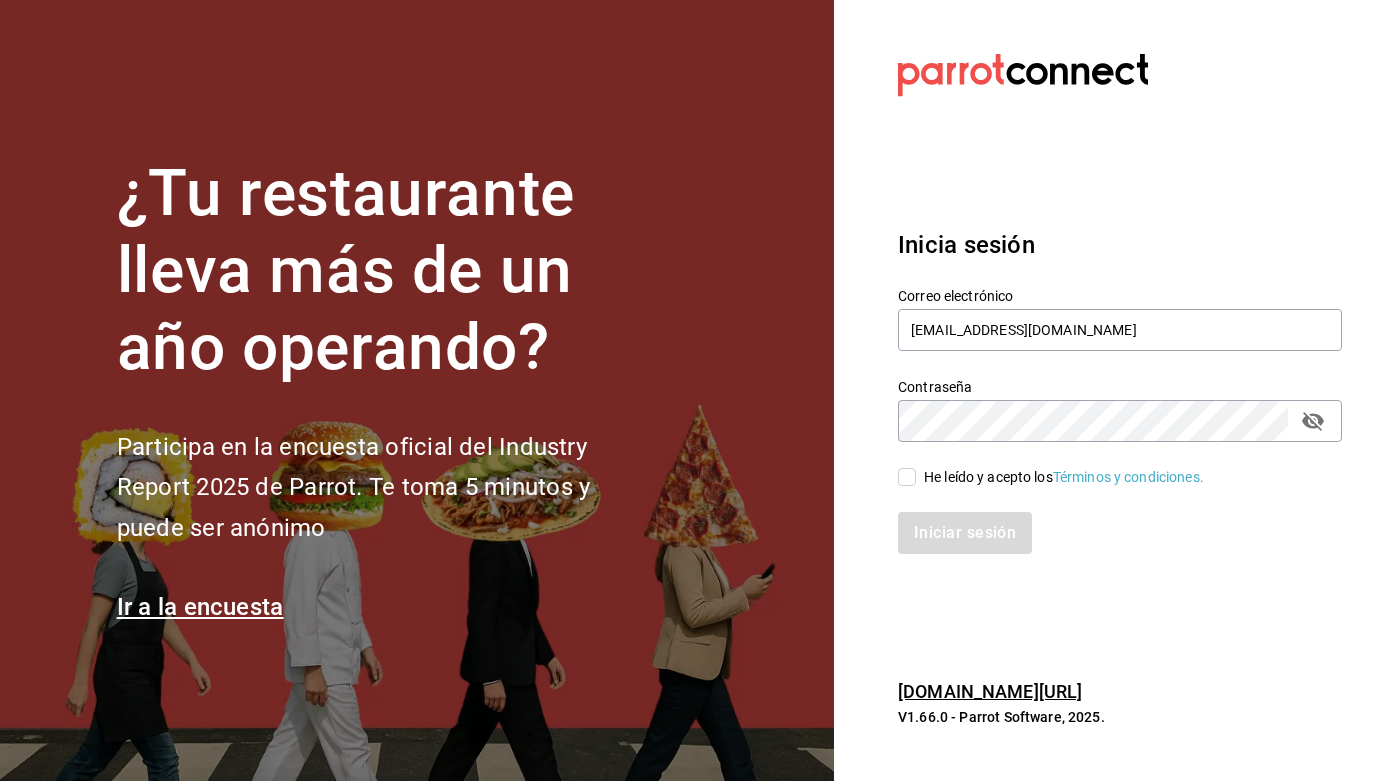 click on "He leído y acepto los  Términos y condiciones." at bounding box center (907, 477) 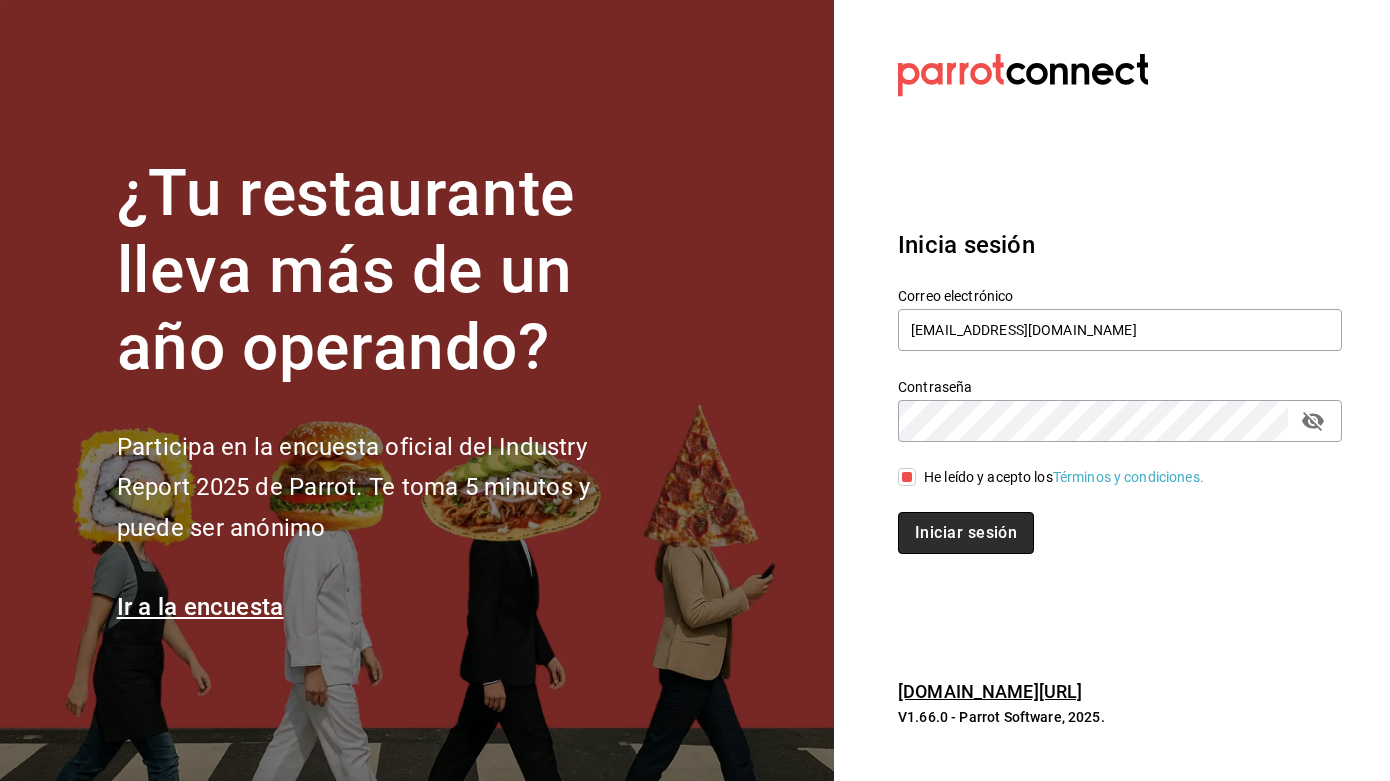 click on "Iniciar sesión" at bounding box center [966, 533] 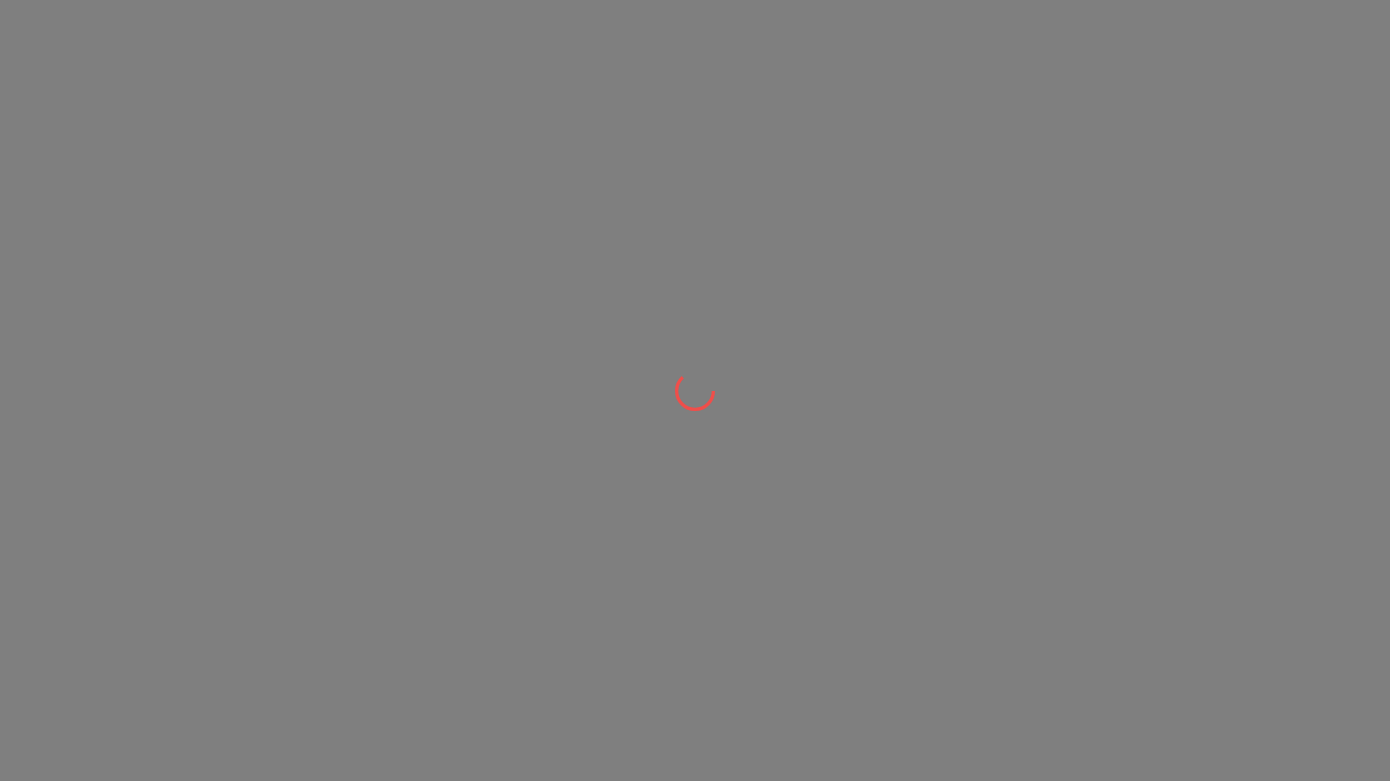 scroll, scrollTop: 0, scrollLeft: 0, axis: both 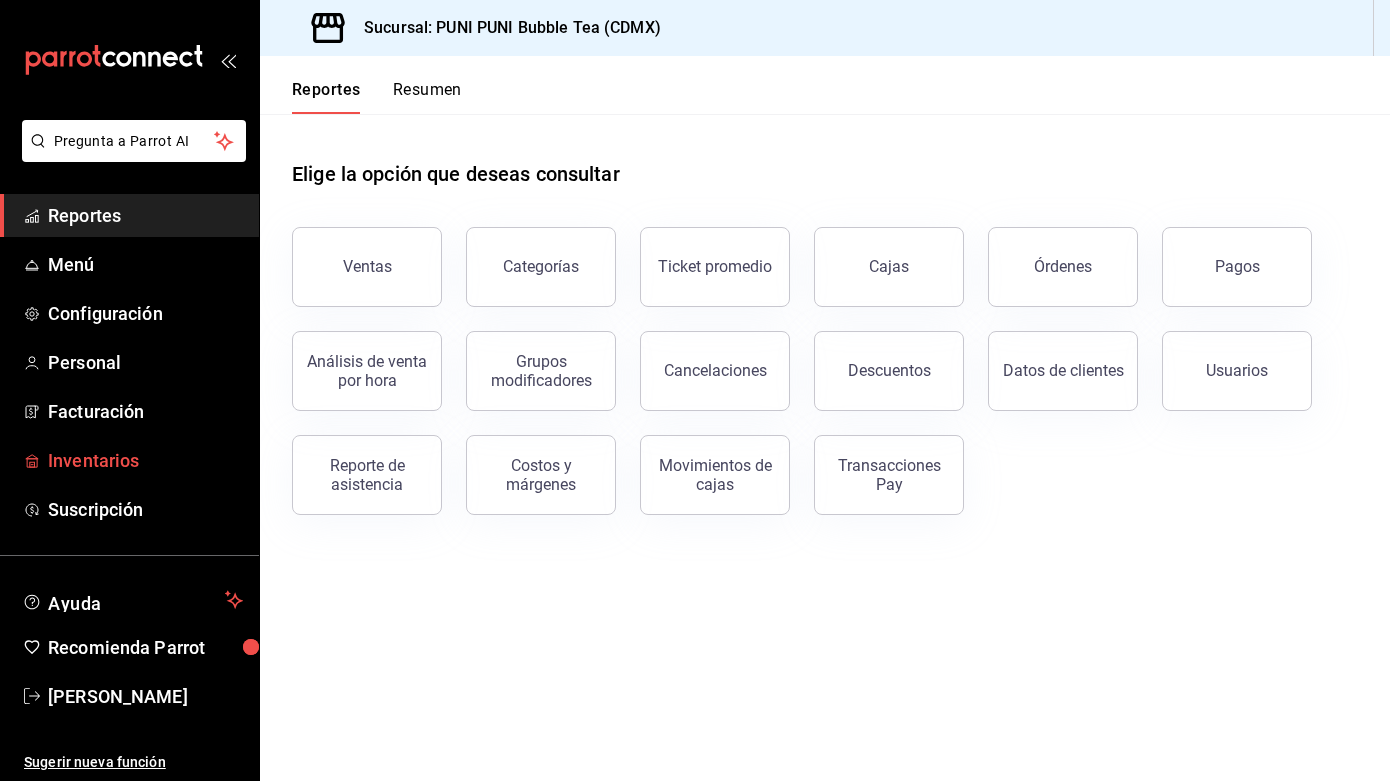 click on "Inventarios" at bounding box center (145, 460) 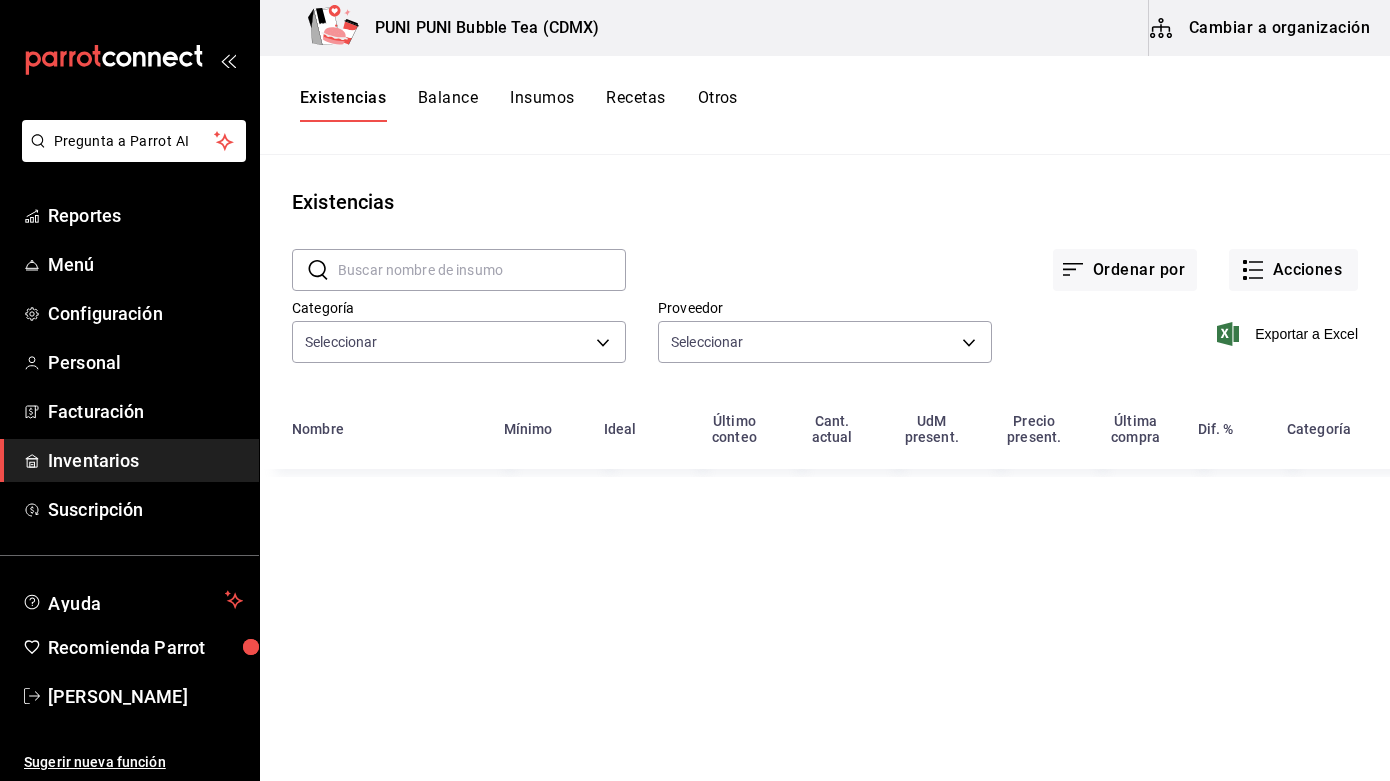 type on "e8a080a3-70ea-4af1-9bc6-9fa225eda4b3,51f45eb3-a585-4fac-82d4-fb7082af0caf,918c17e8-a4b0-4a67-be7c-4cd6accbcb79,6ae337e1-df2d-4e75-9943-d174d25ab6d5,8623efea-11a5-4c20-b626-5edea796d4fd,e1d7a7ad-de7c-42b1-9e05-6cb56173a308,03176bd5-f87b-4d1e-af11-f01aa8ffcb8a,056443f7-31ff-4135-ade3-120f9bd88fca,357cc744-a342-4e60-8d38-68a8524642bb" 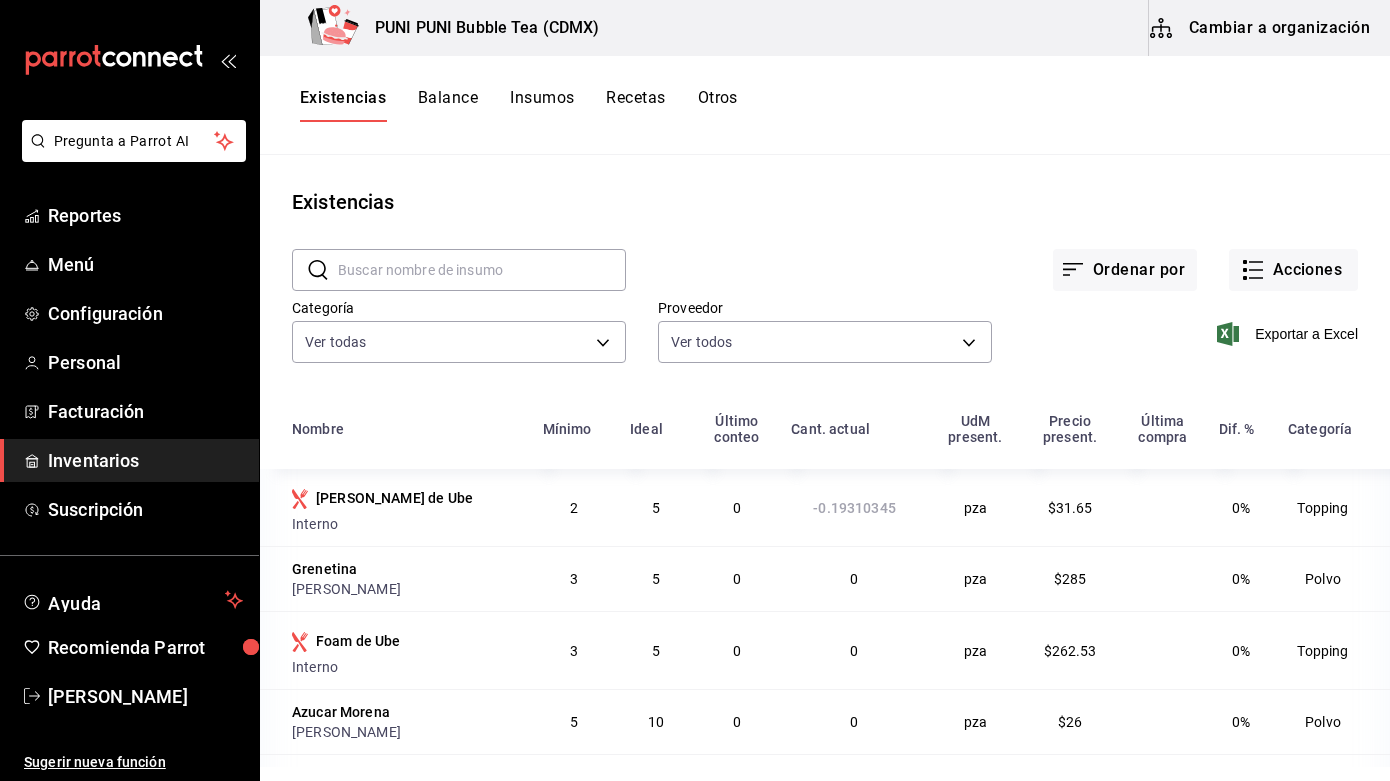 click on "Otros" at bounding box center [718, 105] 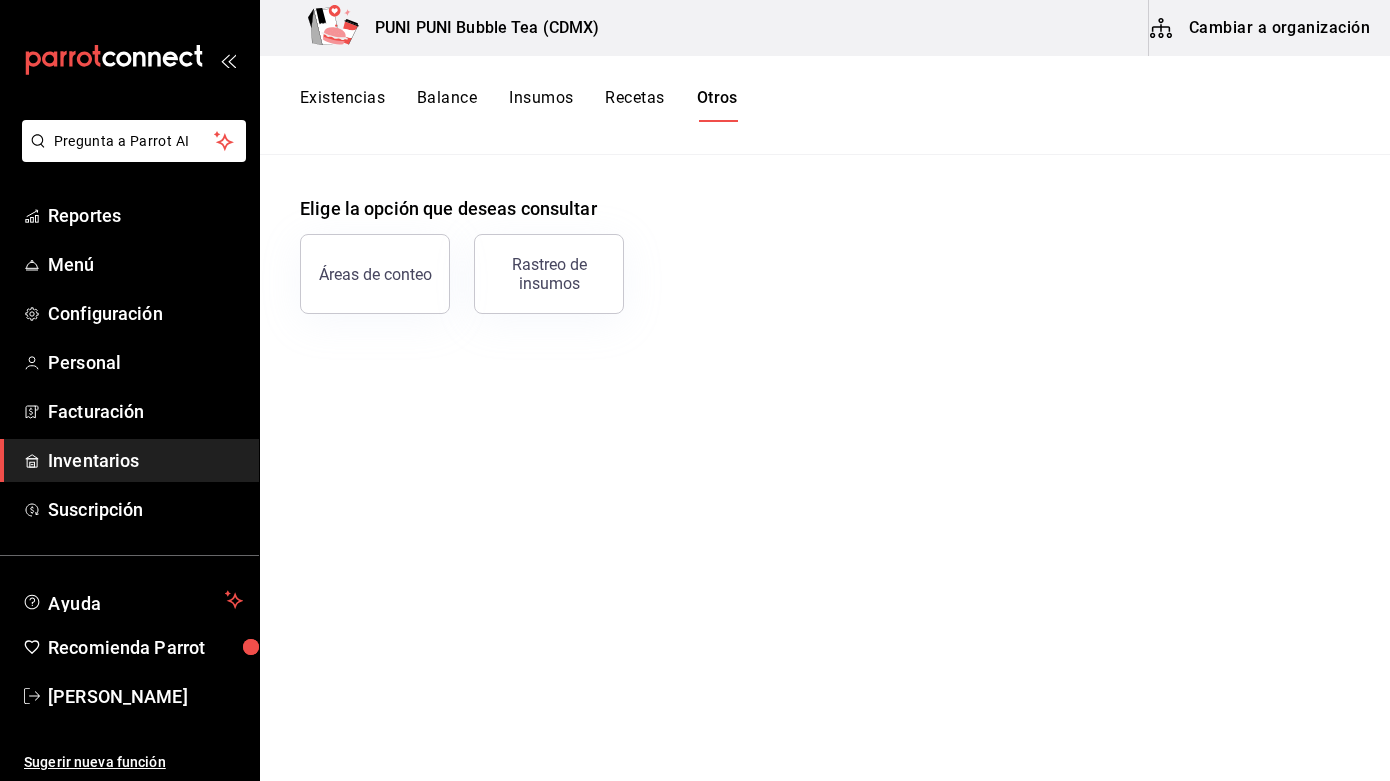 click on "Recetas" at bounding box center [634, 105] 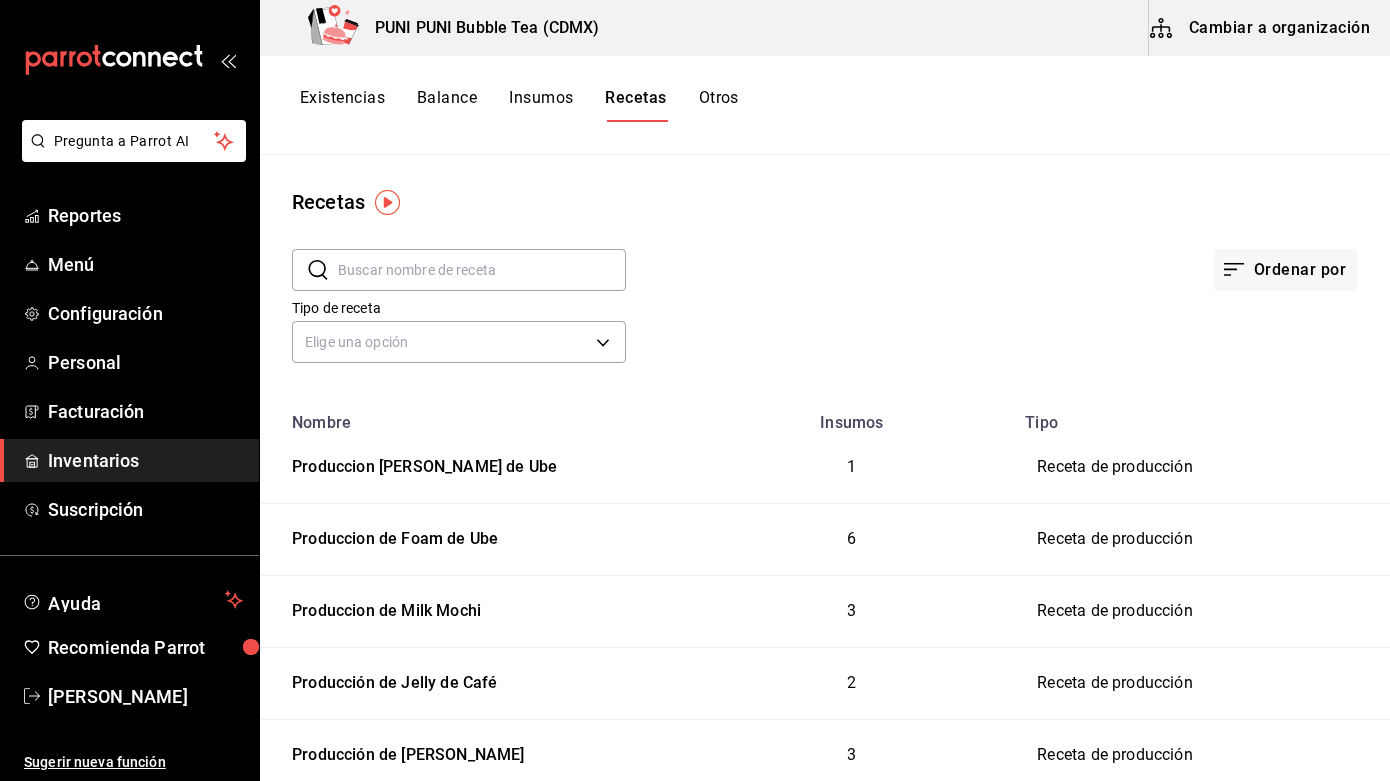 click on "Insumos" at bounding box center (541, 105) 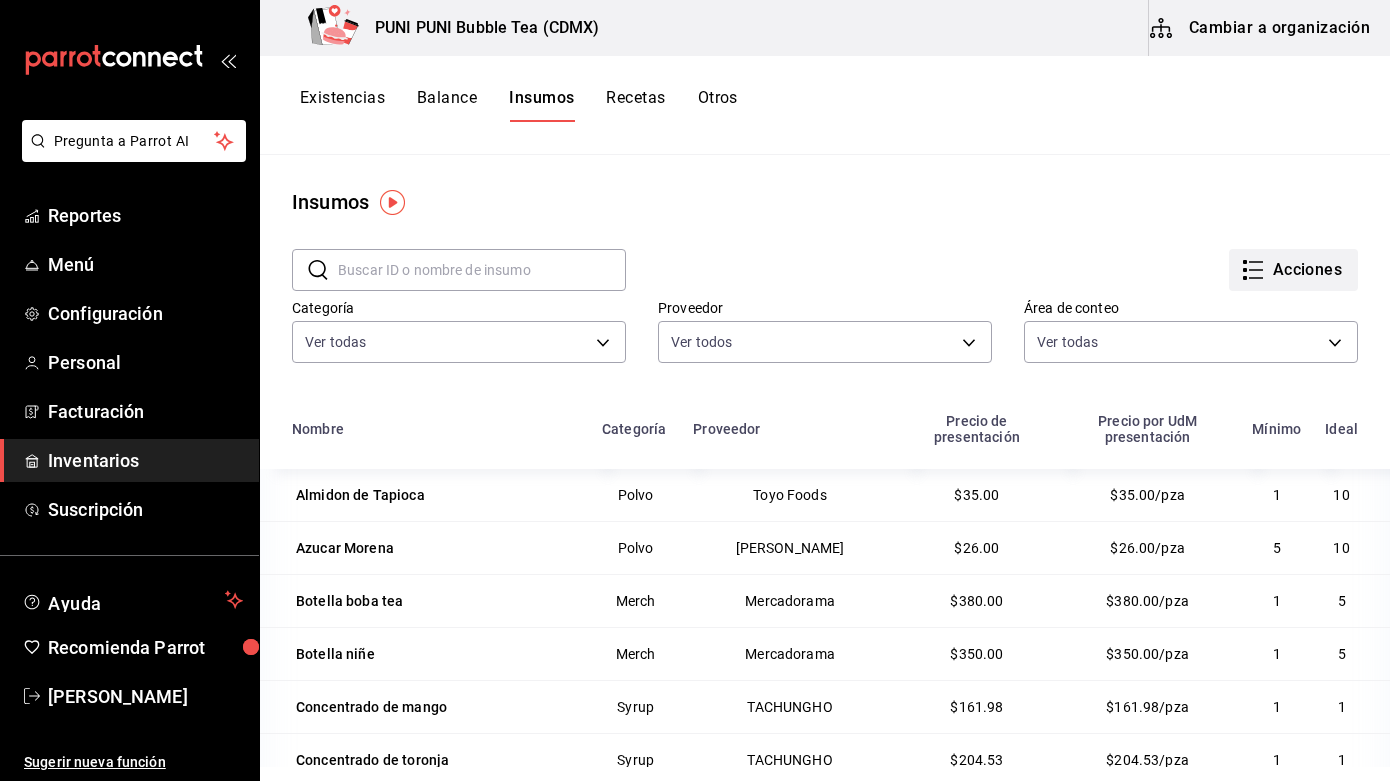 click 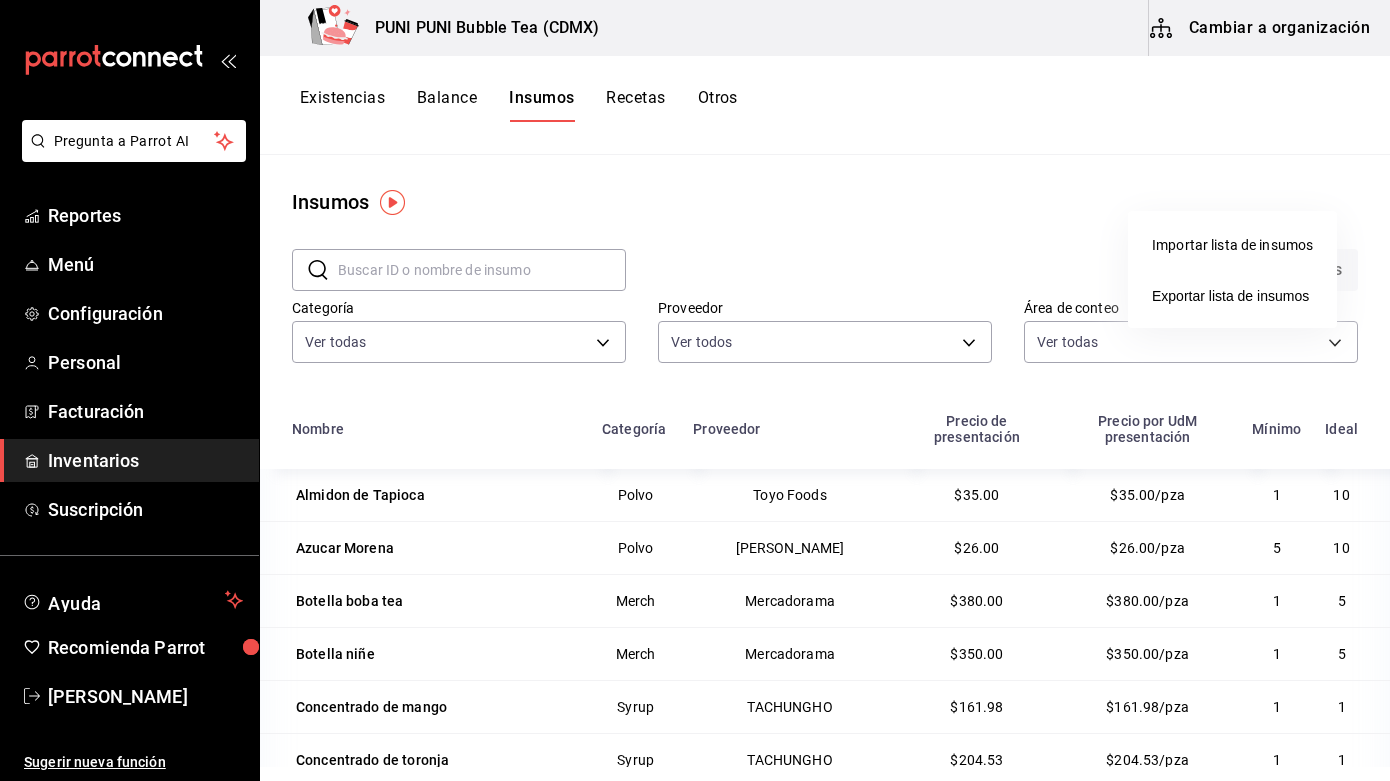 click at bounding box center (695, 390) 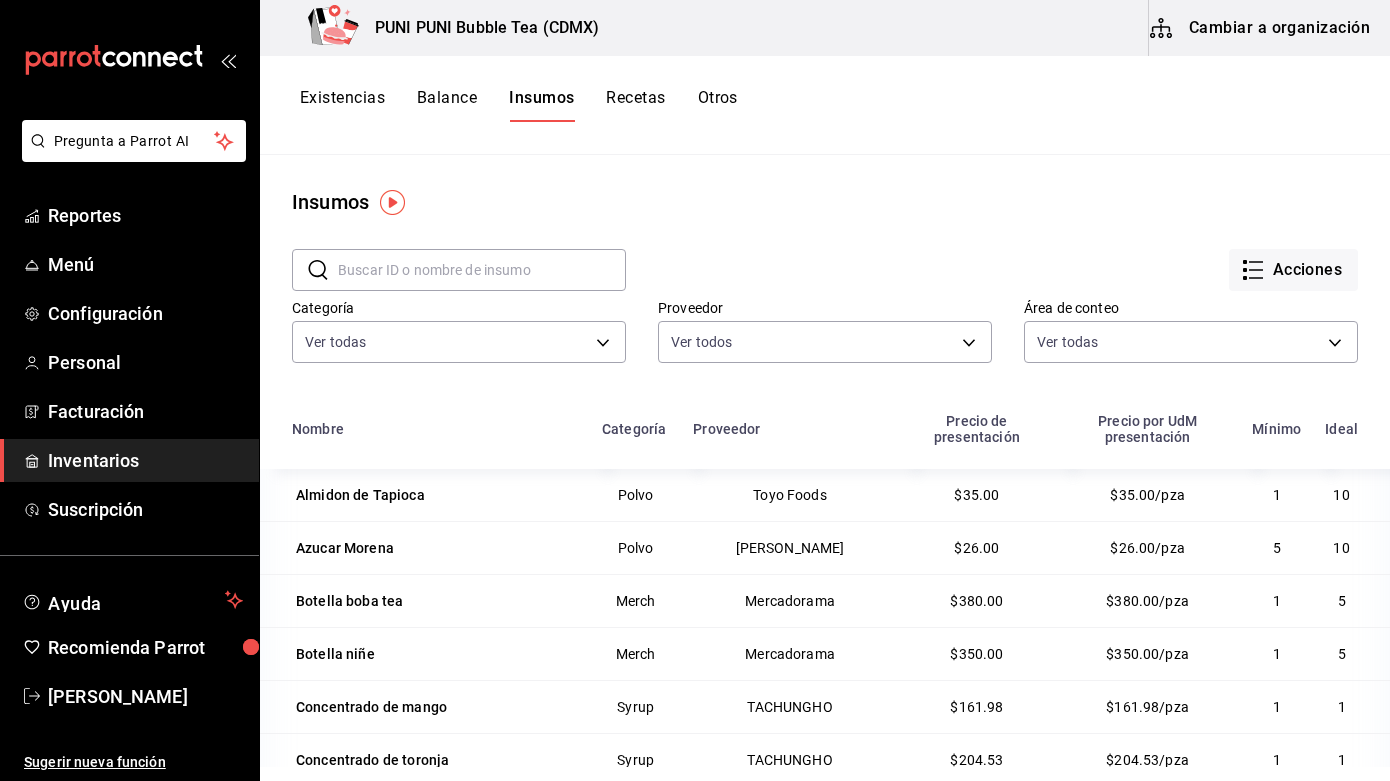 click on "Cambiar a organización" at bounding box center (1261, 28) 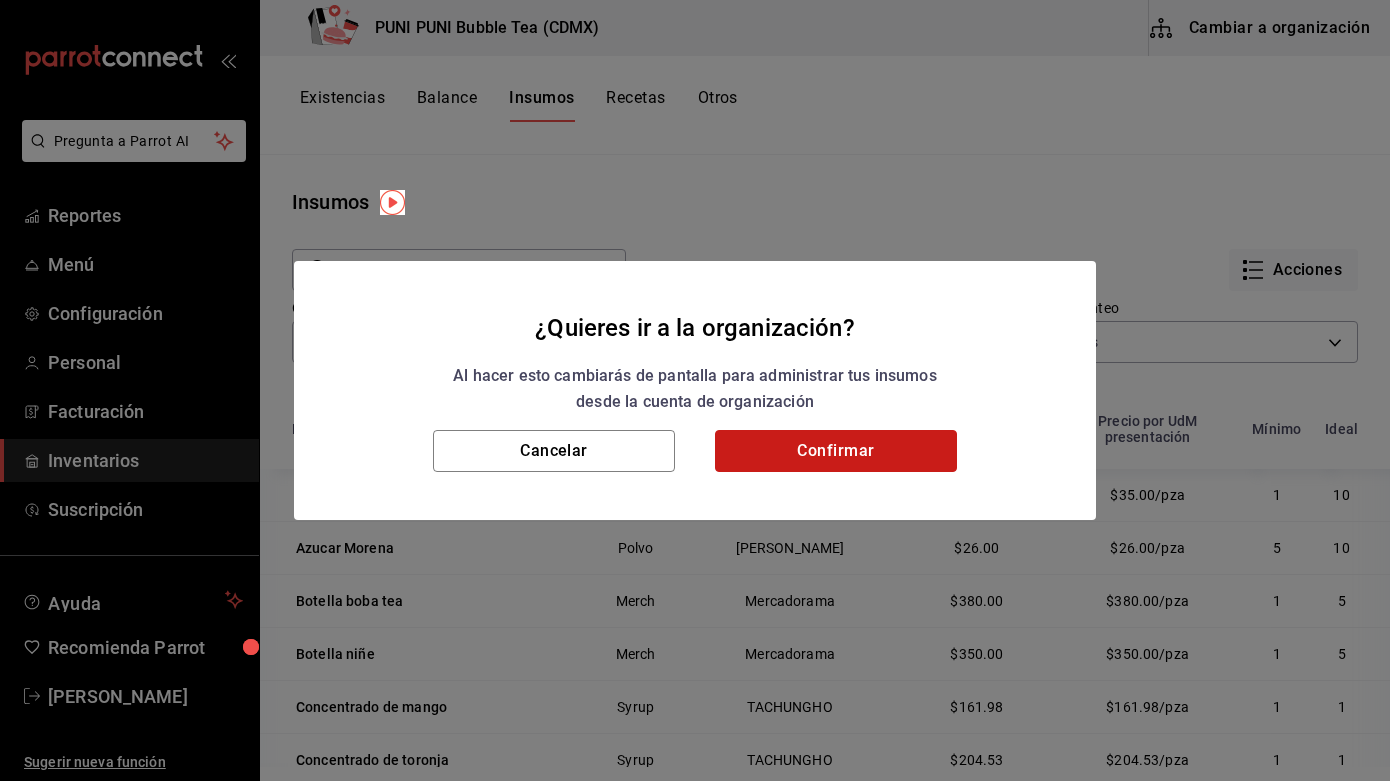 click on "Confirmar" at bounding box center (836, 451) 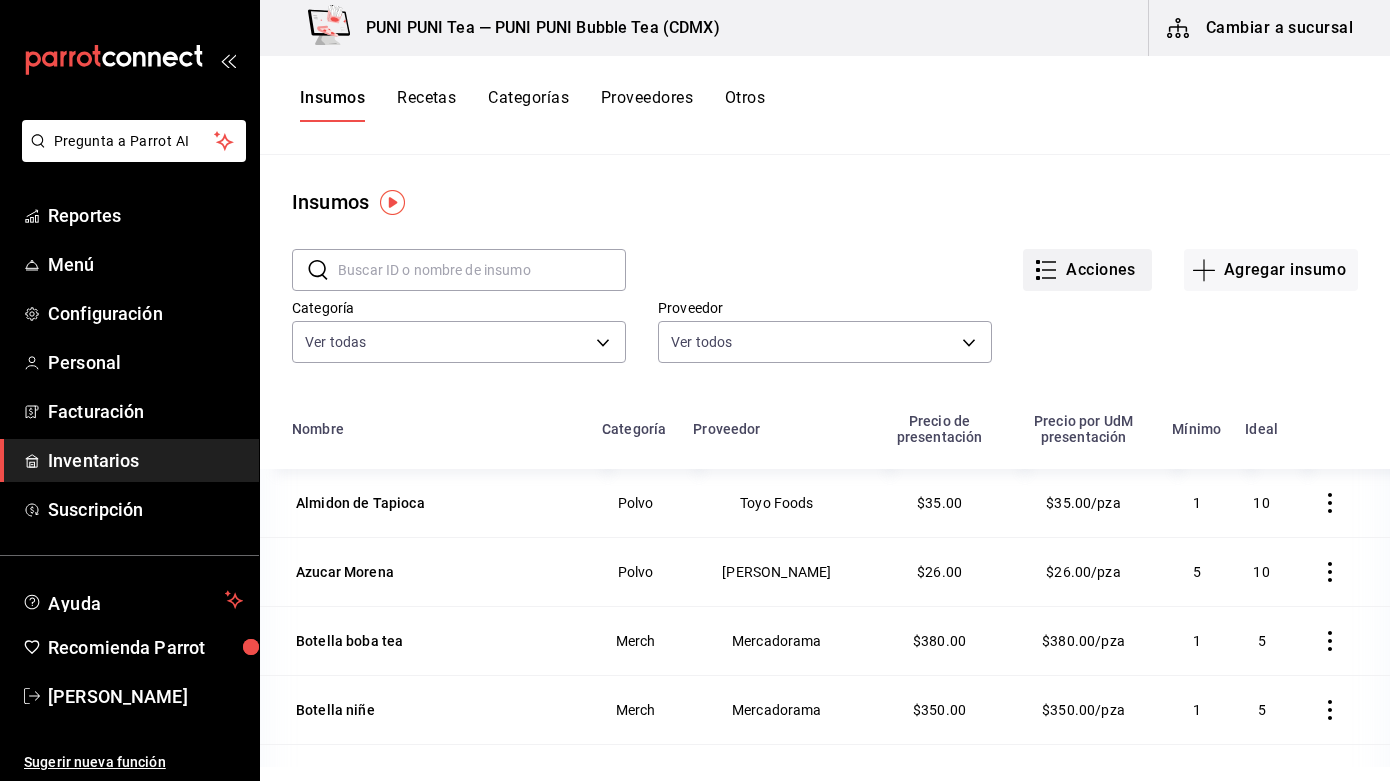 click 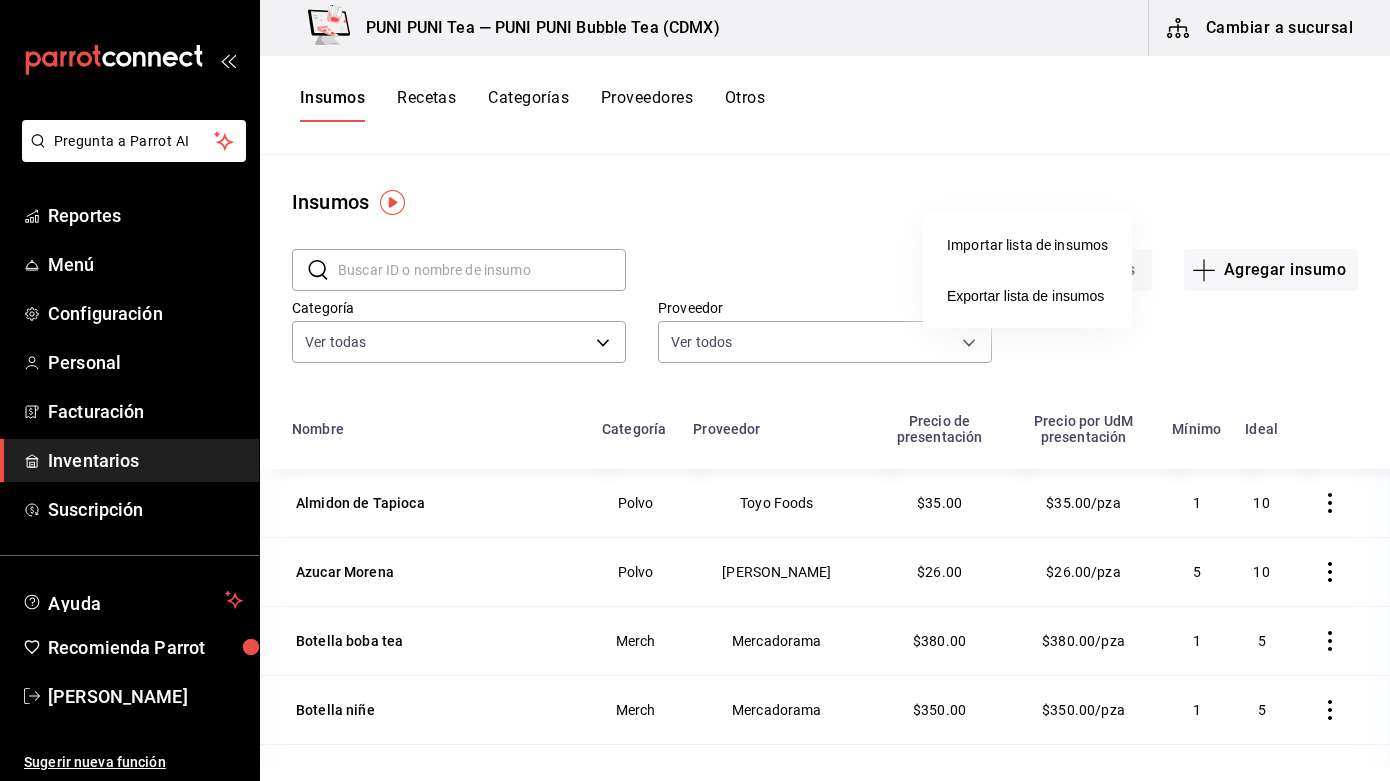 click at bounding box center [695, 390] 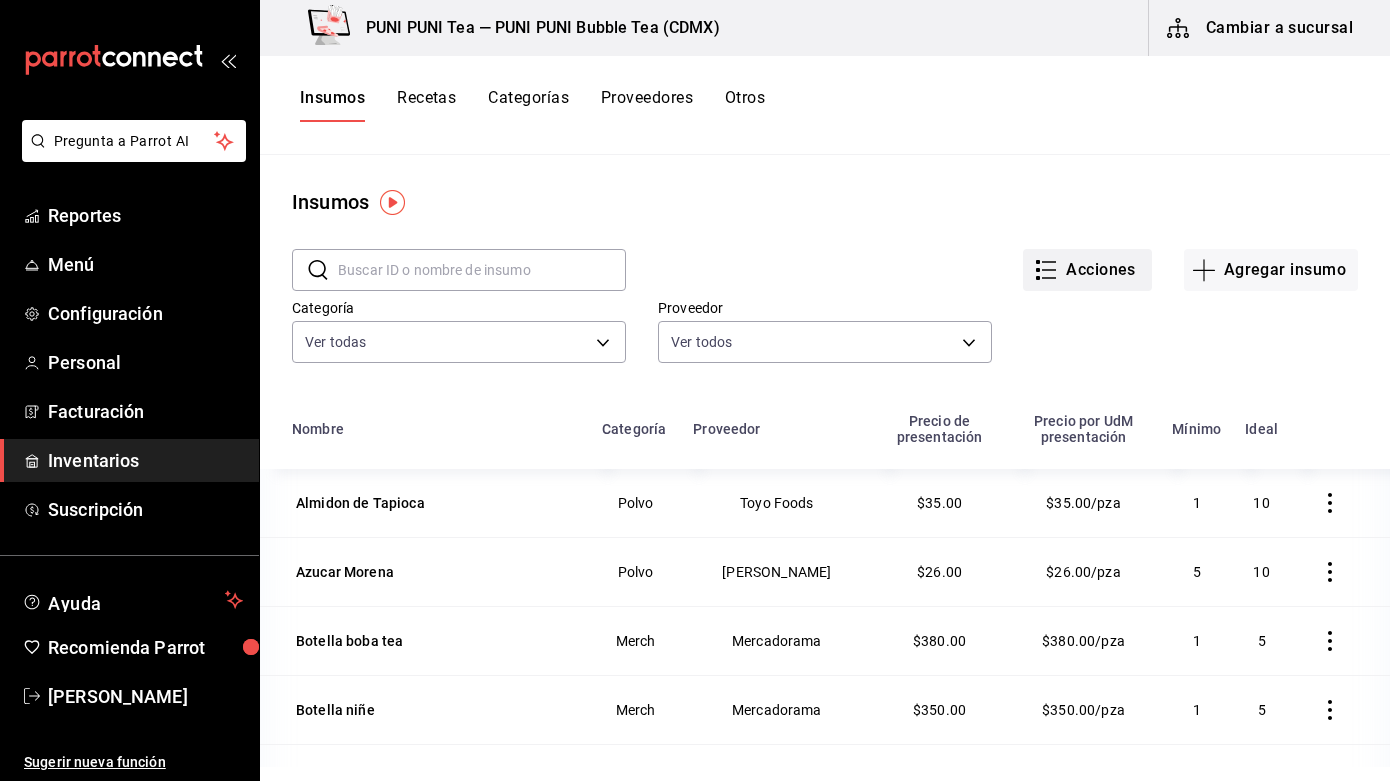 click 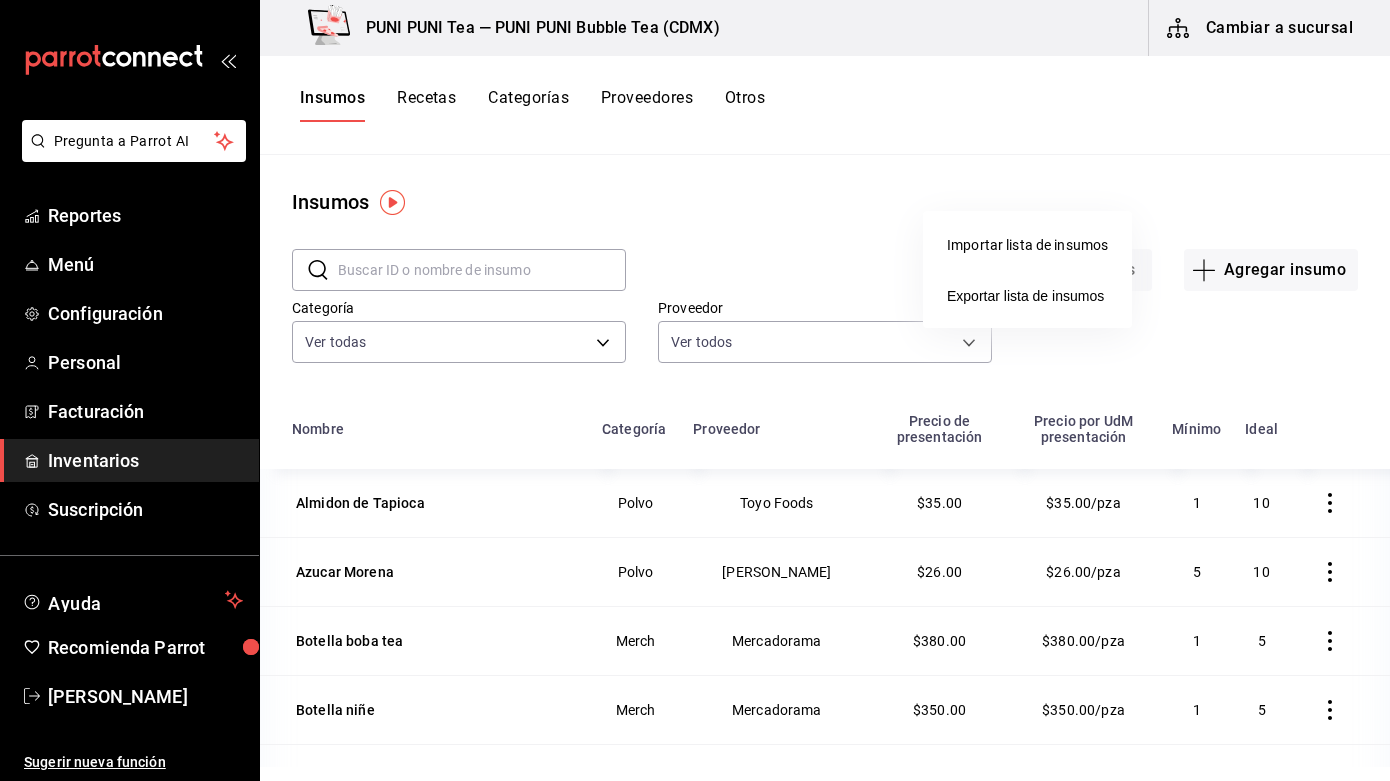 click at bounding box center (695, 390) 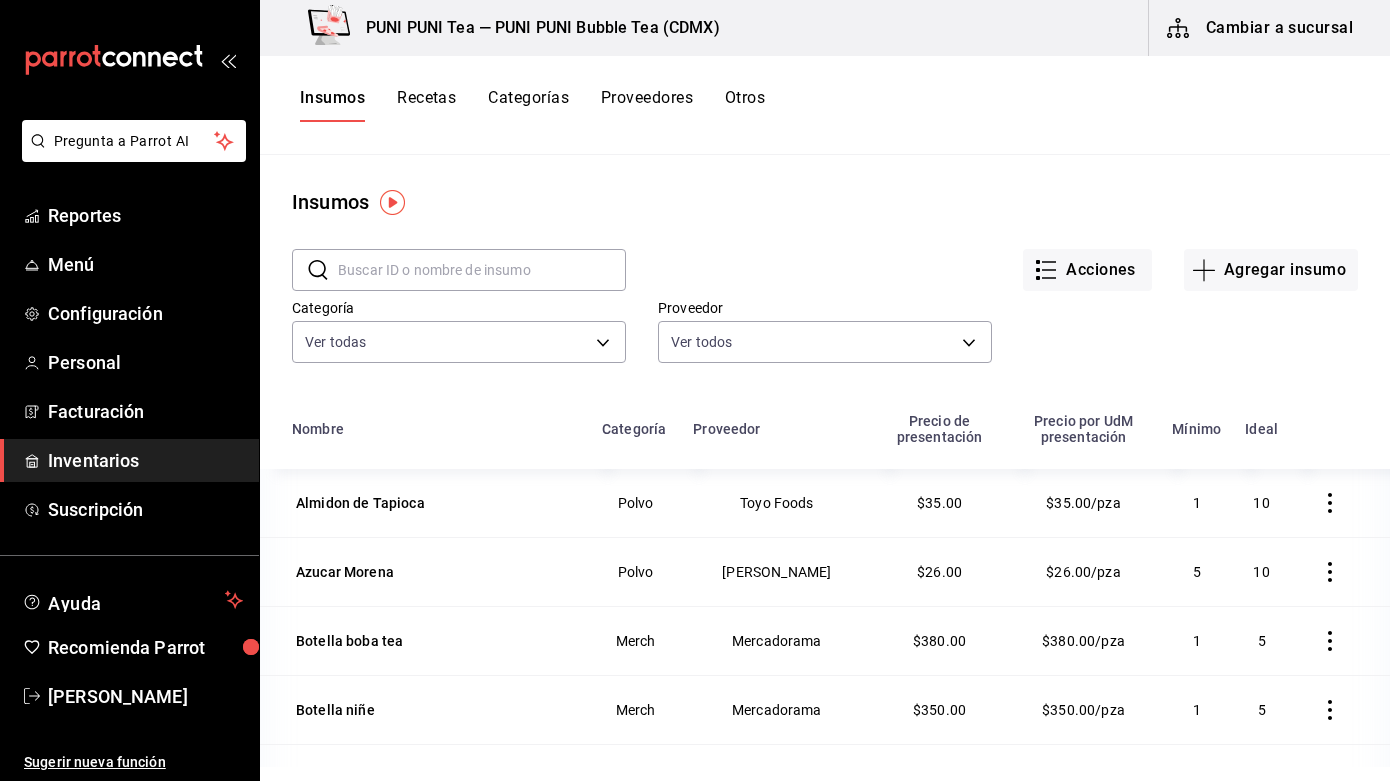 click on "Recetas" at bounding box center [426, 105] 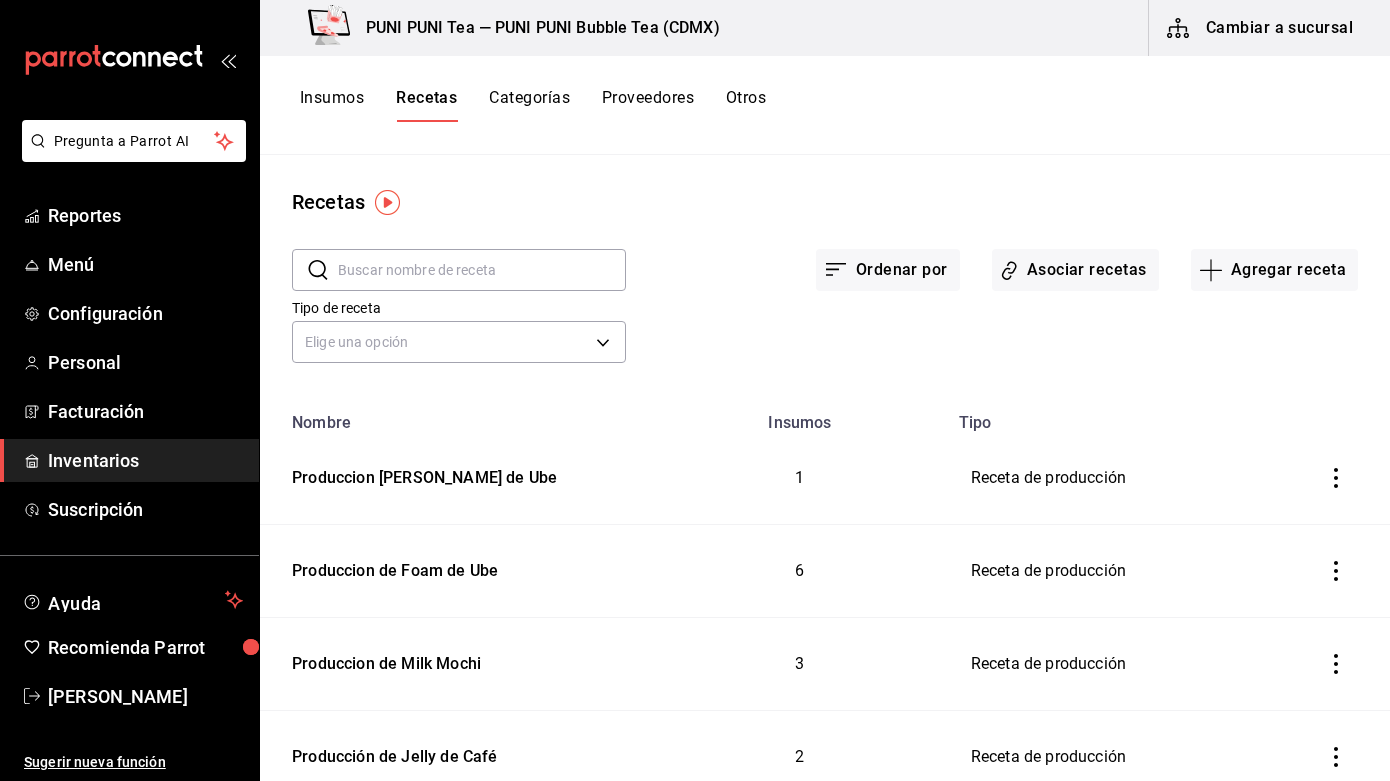 click on "Categorías" at bounding box center [529, 105] 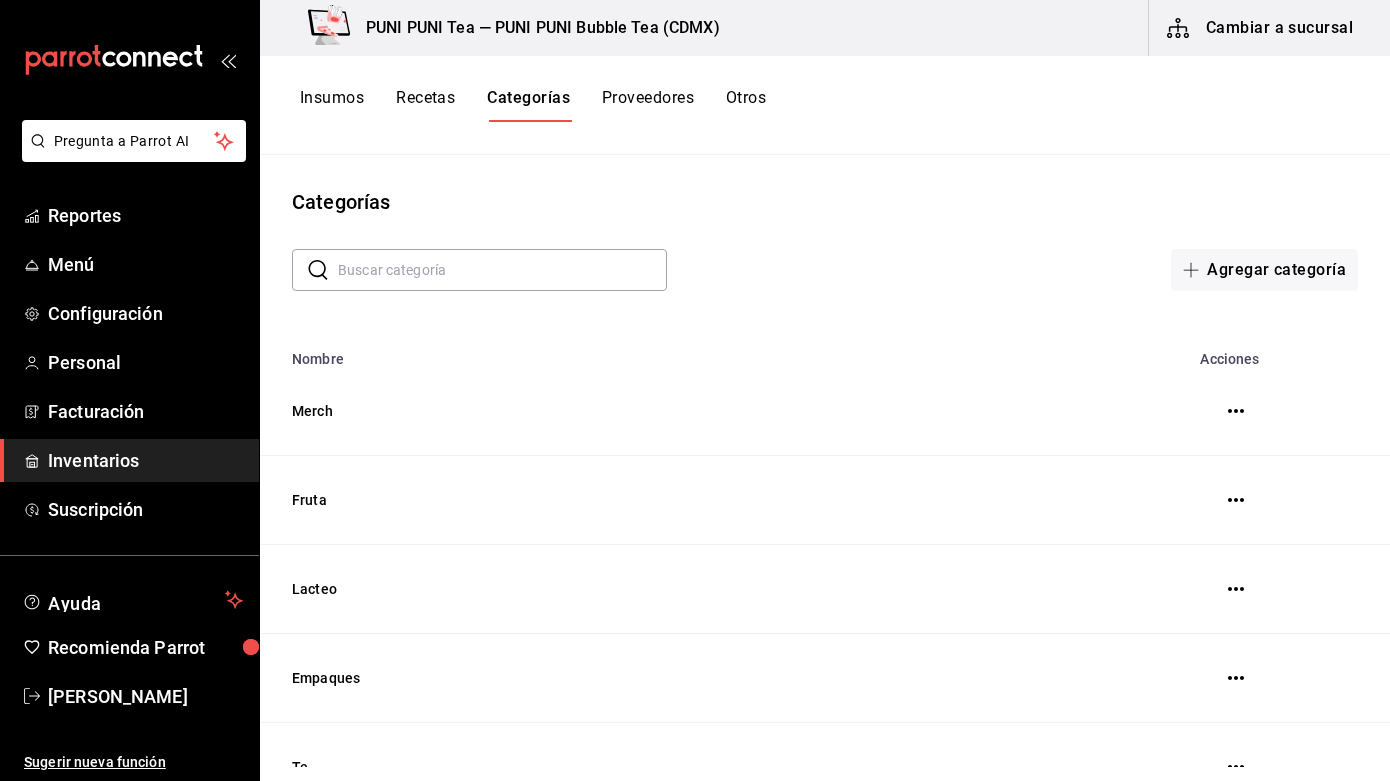 click on "Proveedores" at bounding box center [648, 105] 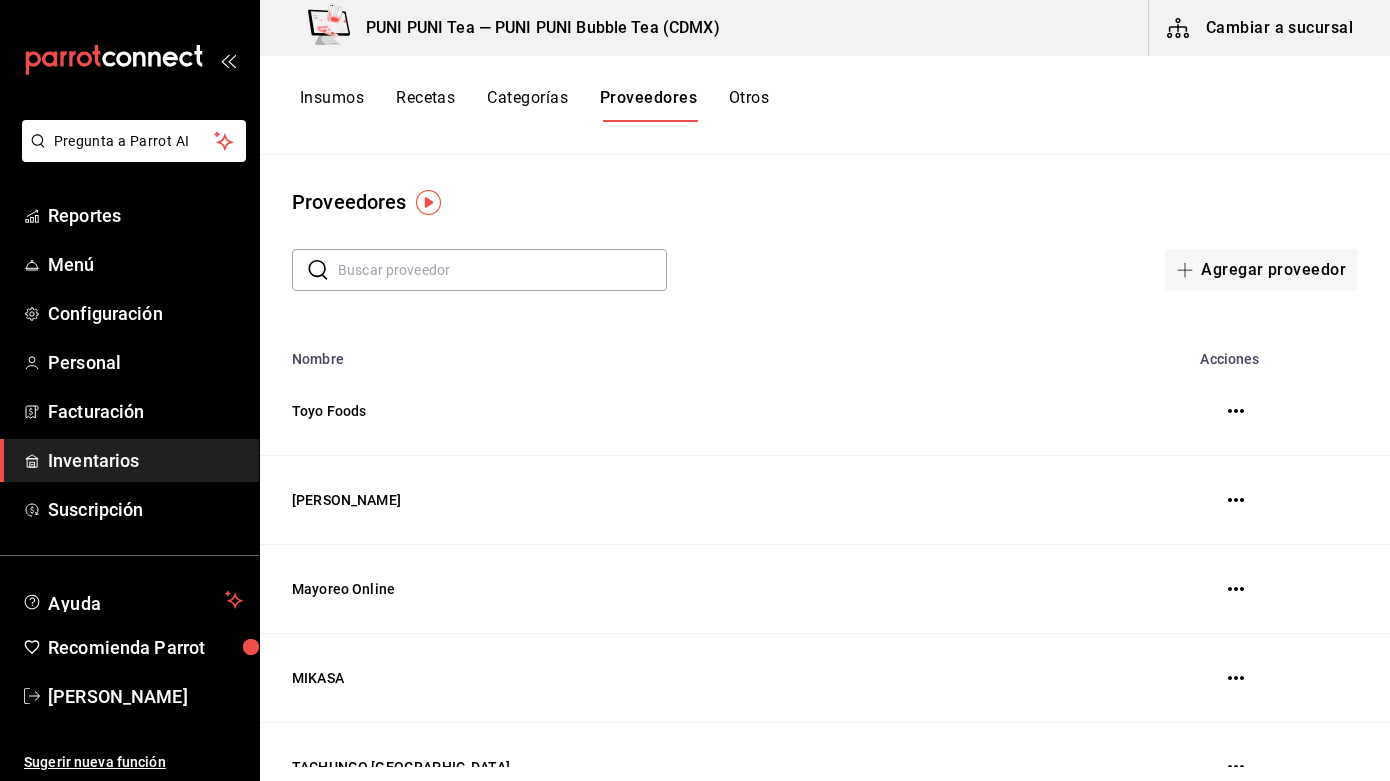 click on "Otros" at bounding box center (749, 105) 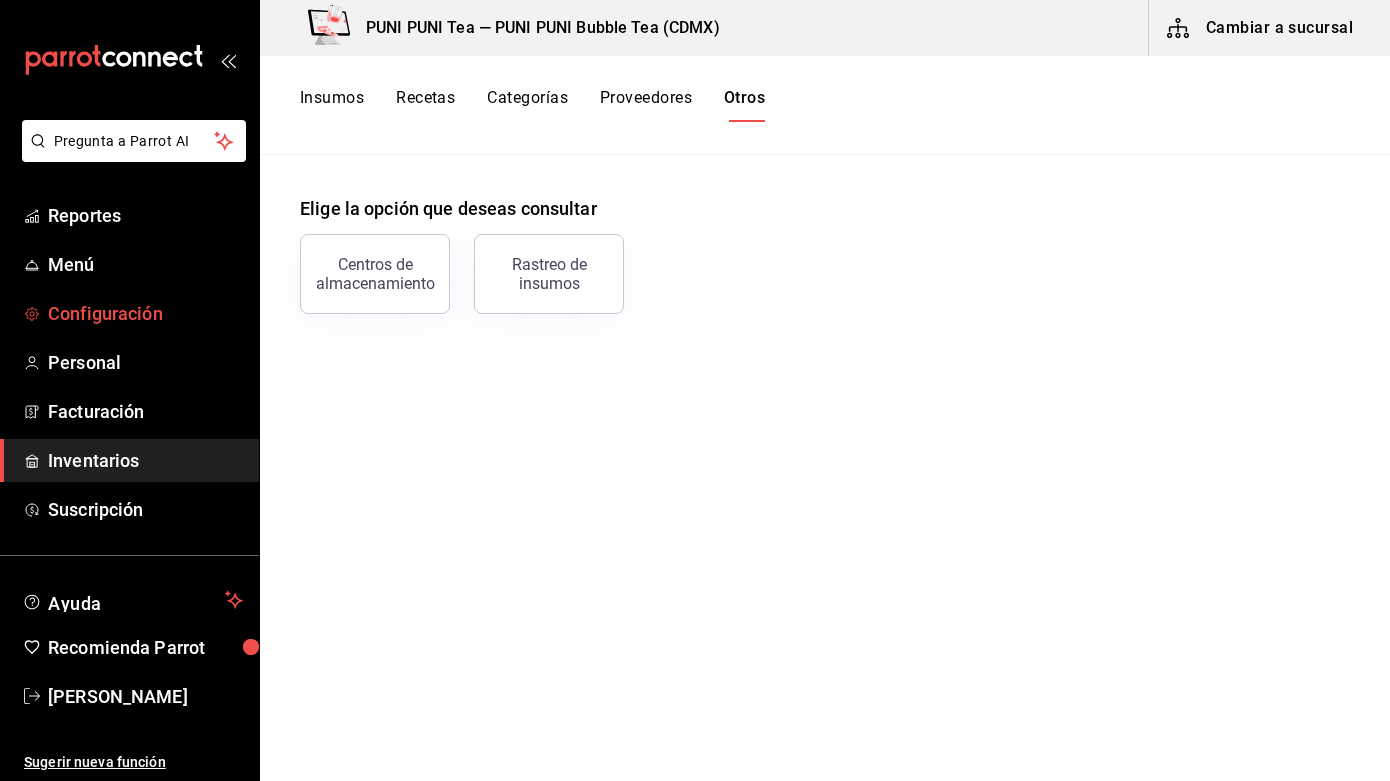click on "Configuración" at bounding box center (145, 313) 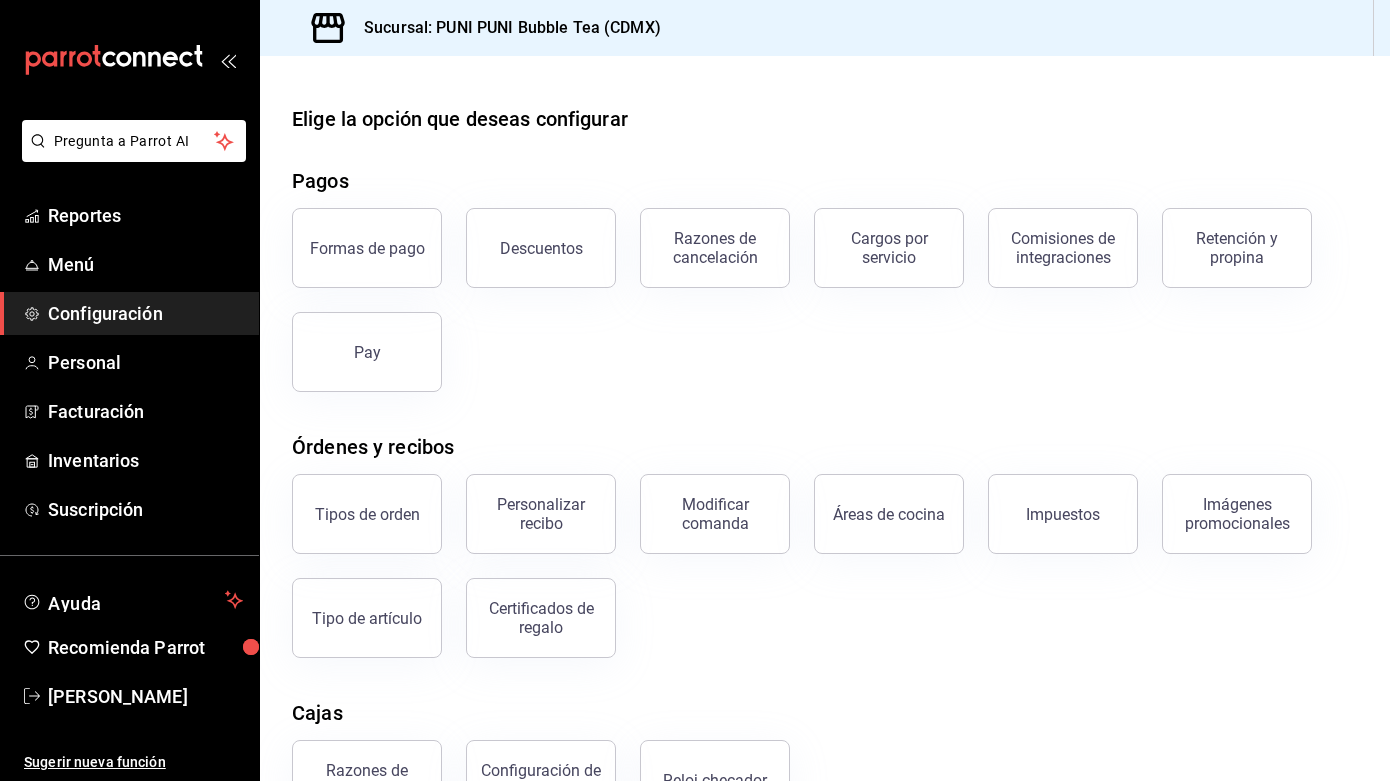 click on "Formas de pago Descuentos Razones de cancelación Cargos por servicio Comisiones de integraciones Retención y propina Pay" at bounding box center (813, 288) 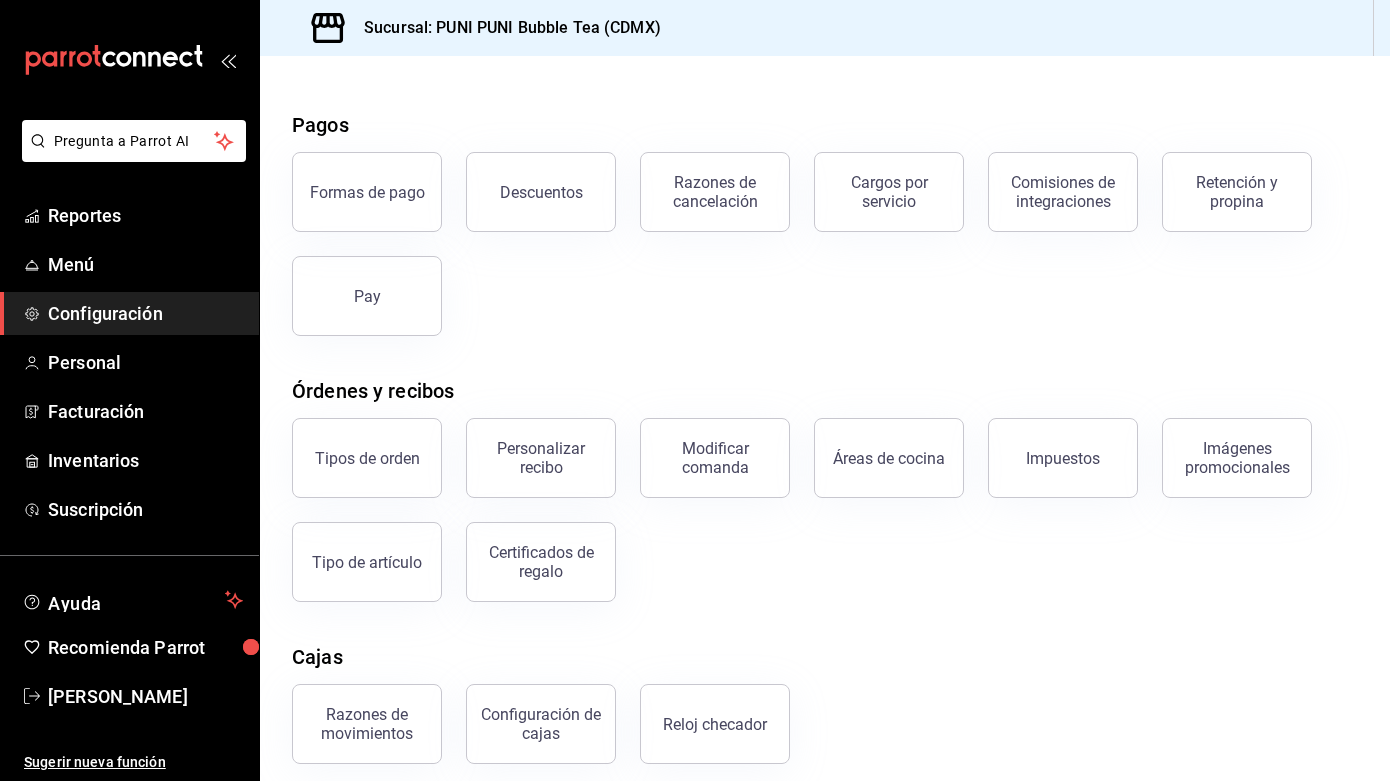 scroll, scrollTop: 0, scrollLeft: 0, axis: both 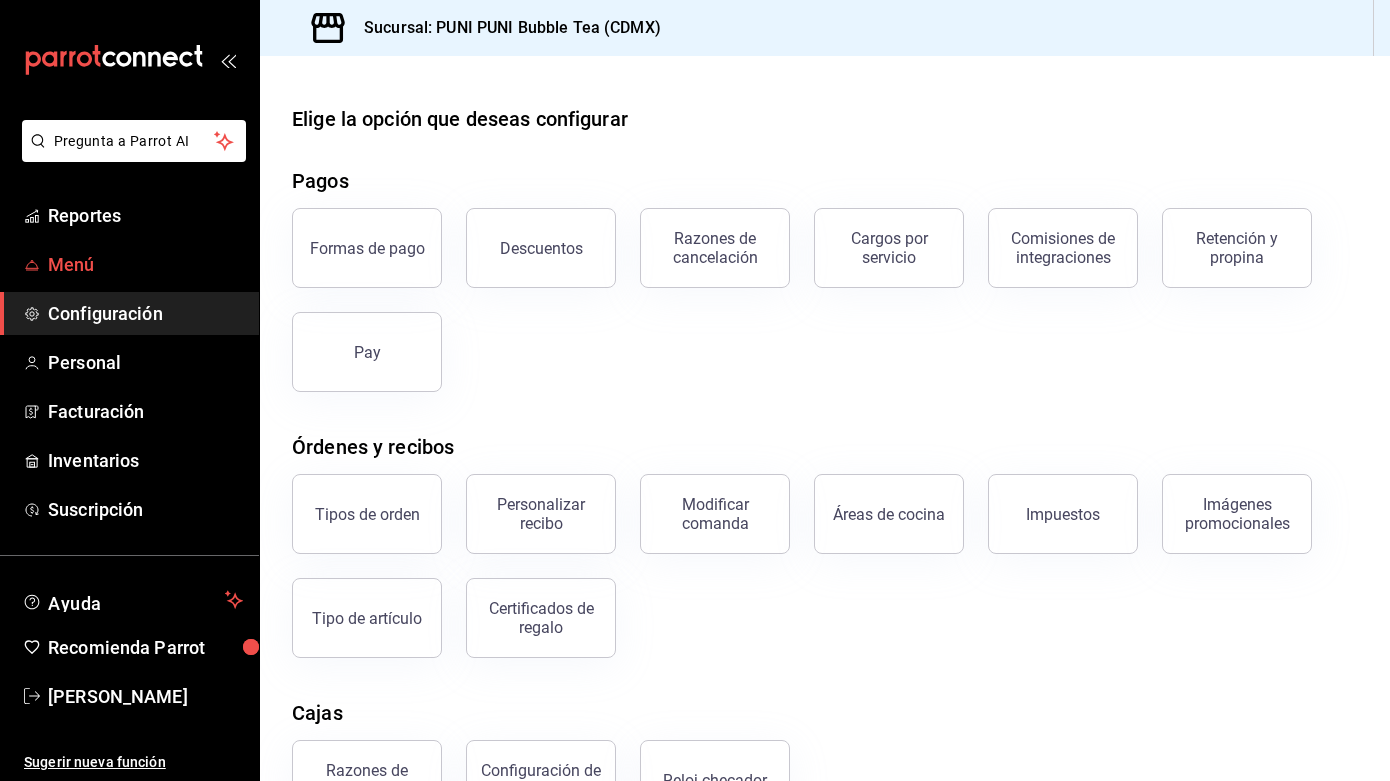 click on "Menú" at bounding box center [145, 264] 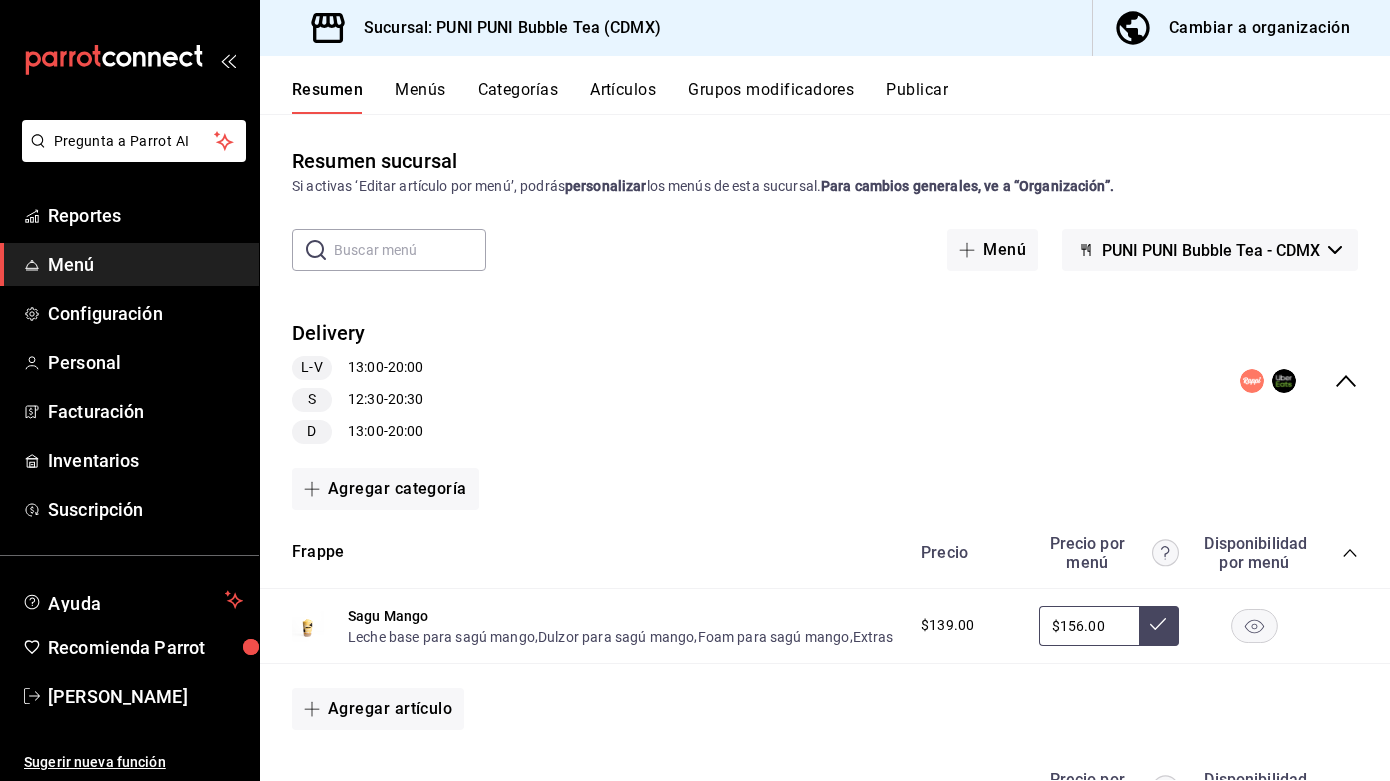 scroll, scrollTop: 196, scrollLeft: 0, axis: vertical 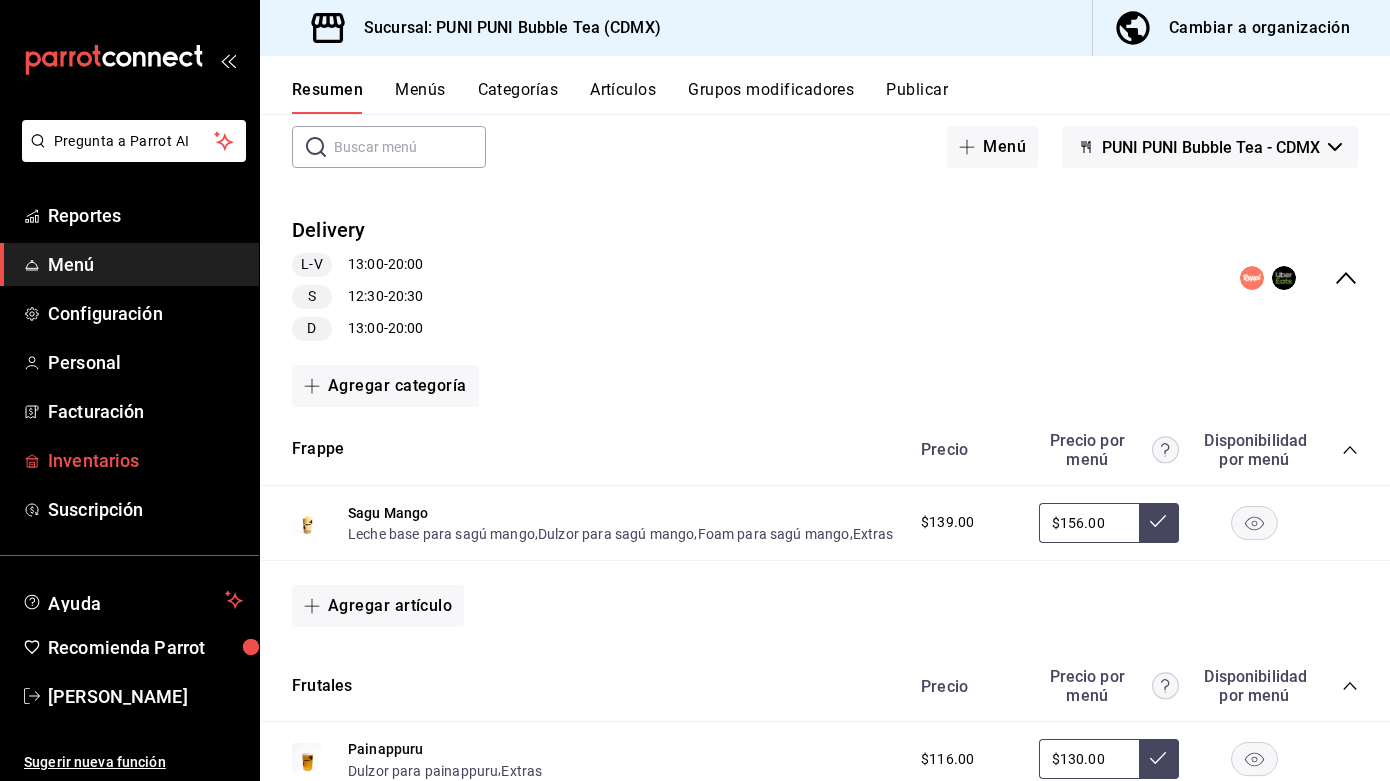 click on "Inventarios" at bounding box center (145, 460) 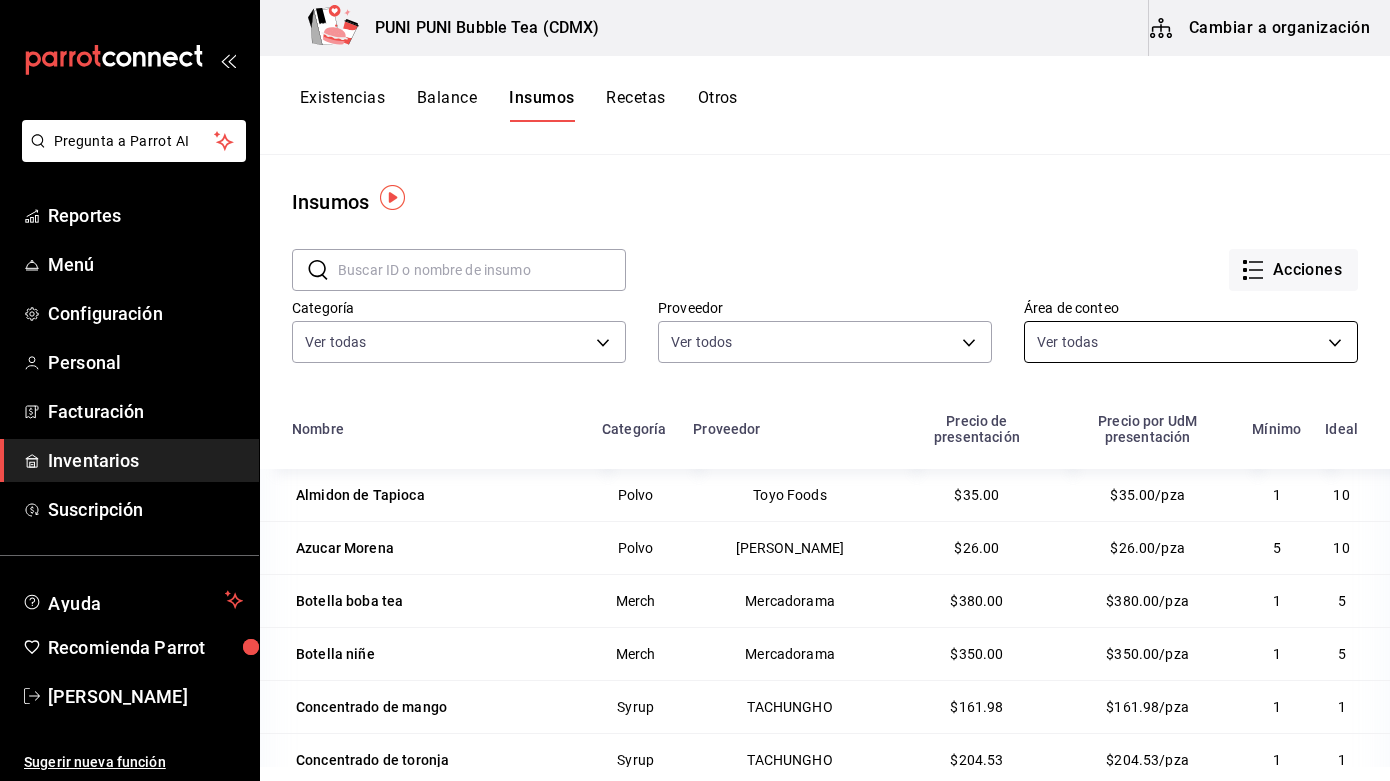 scroll, scrollTop: 5, scrollLeft: 0, axis: vertical 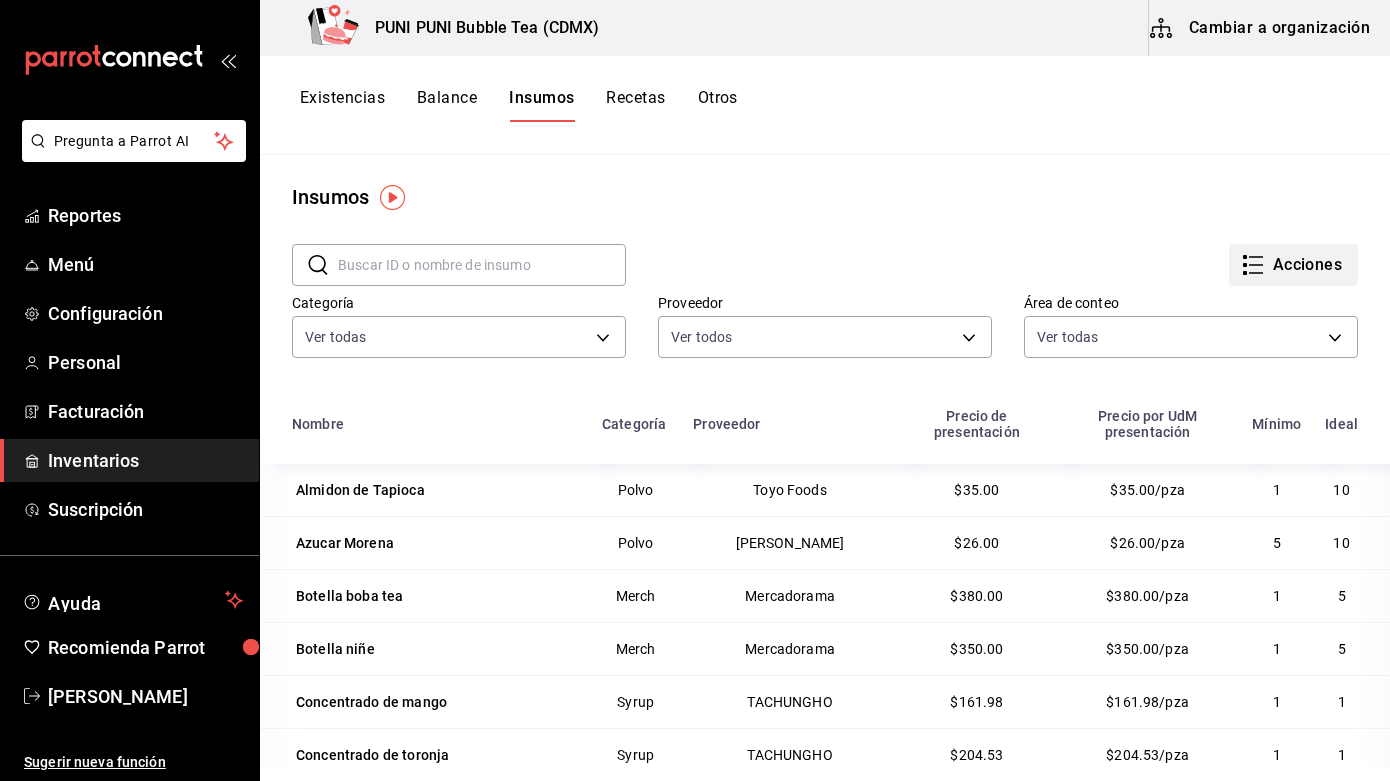 click 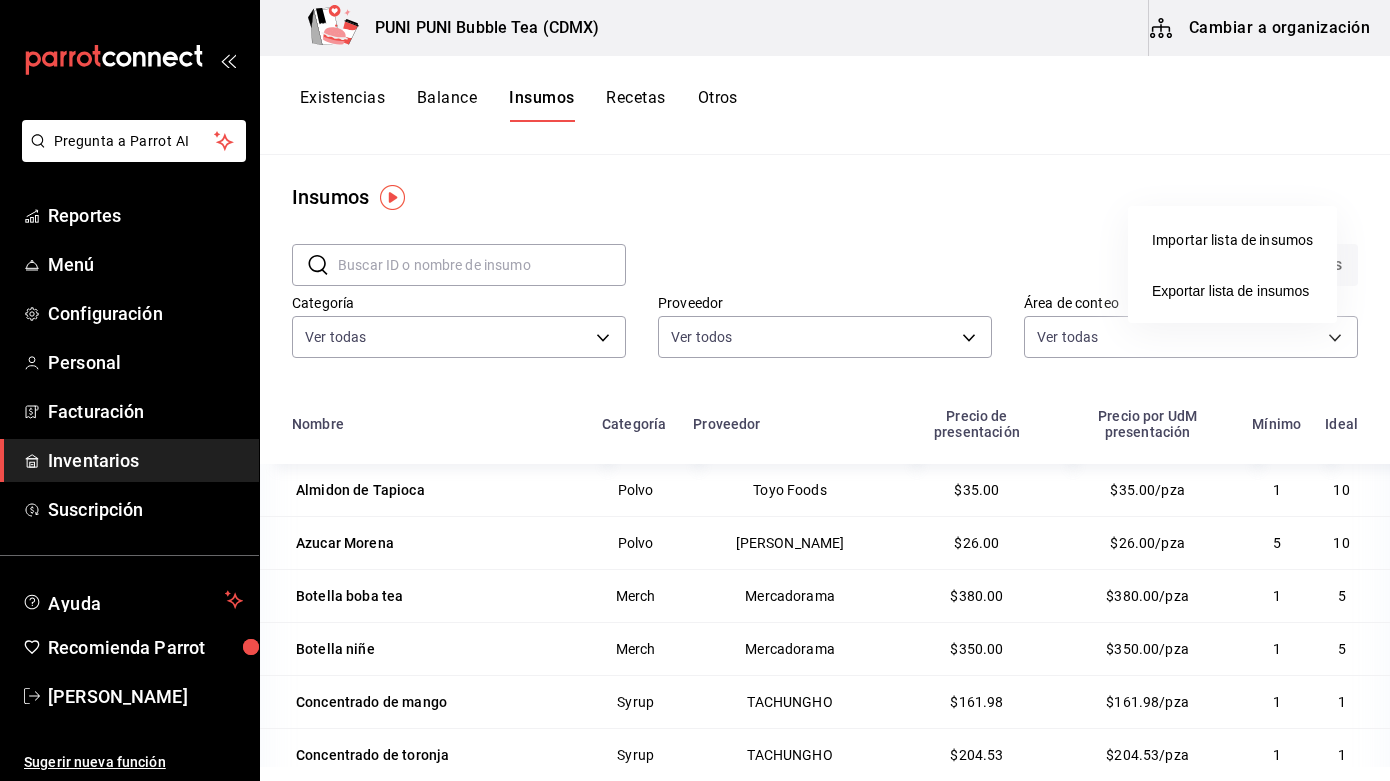 click at bounding box center (695, 390) 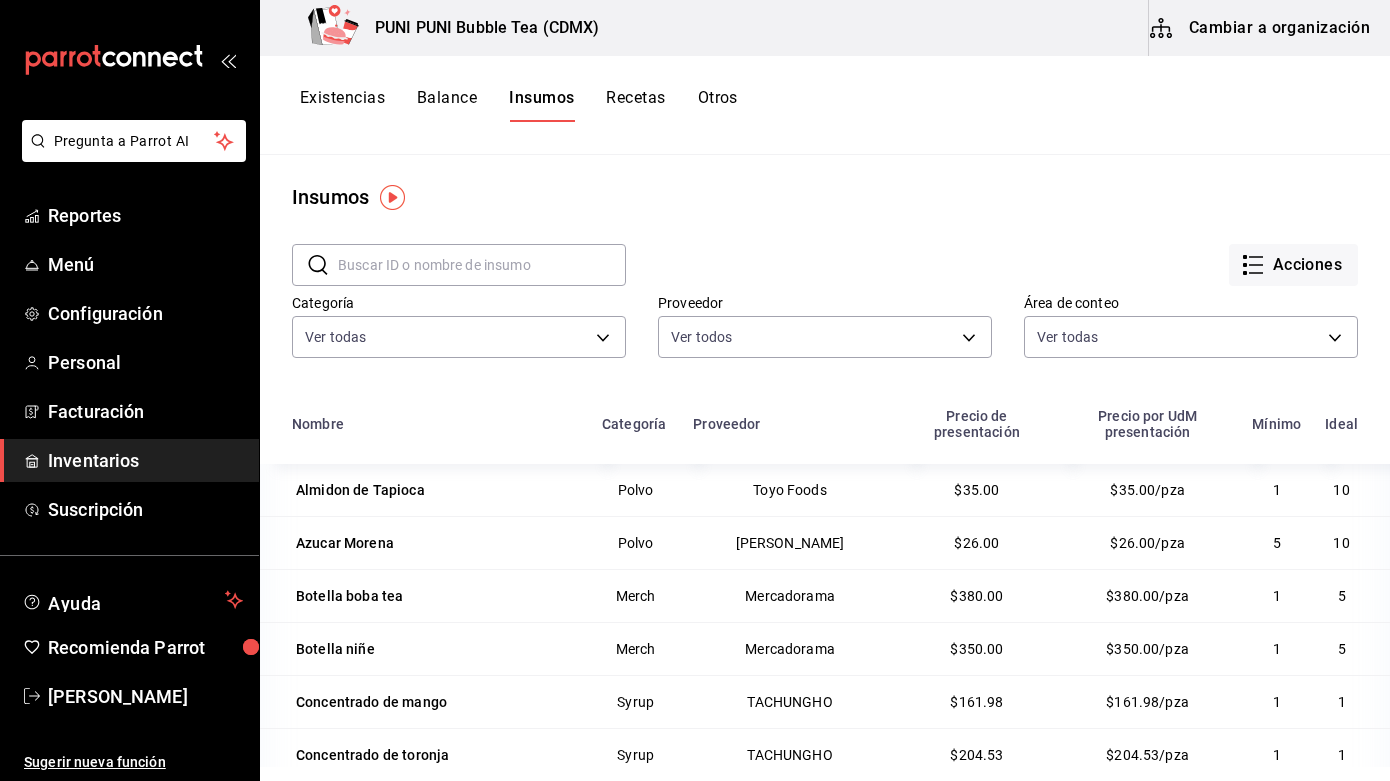 click at bounding box center [695, 390] 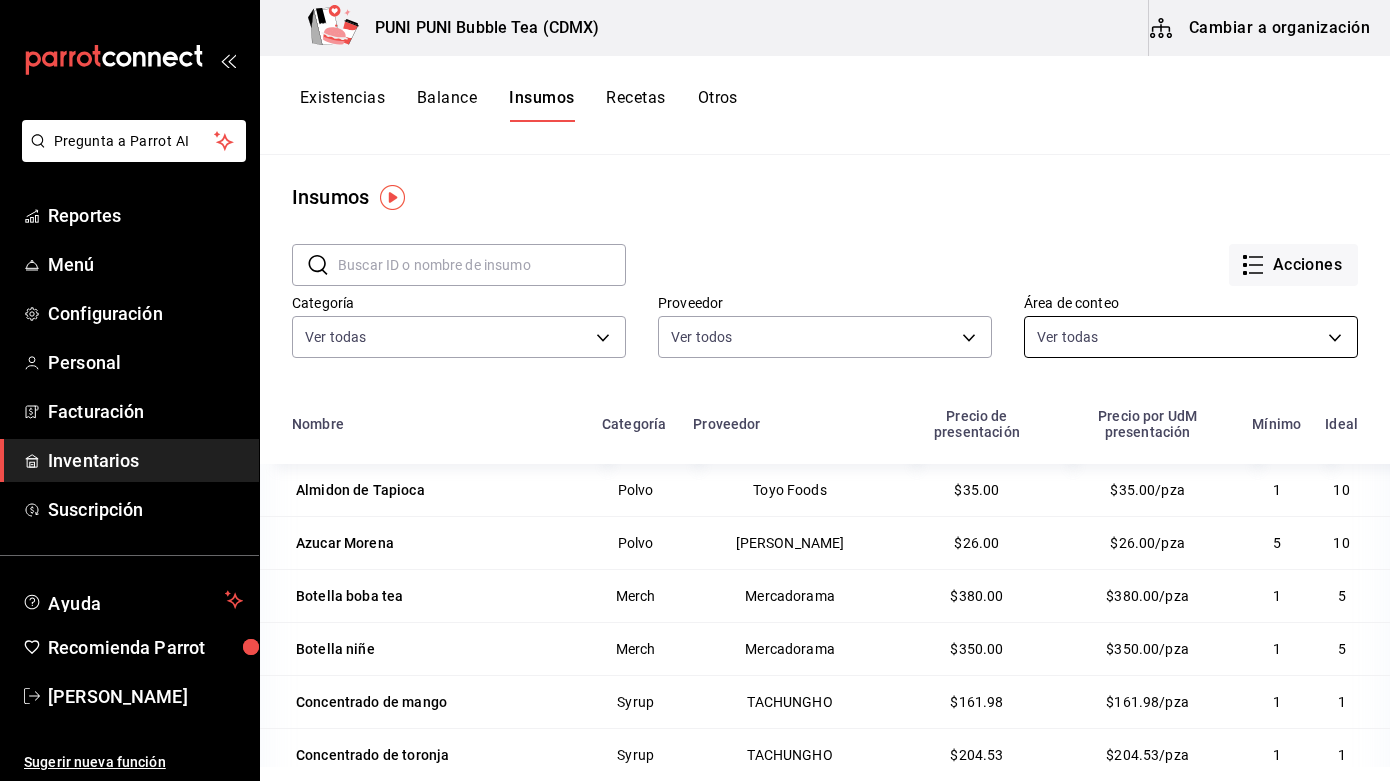 click on "Pregunta a Parrot AI Reportes   Menú   Configuración   Personal   Facturación   Inventarios   Suscripción   Ayuda Recomienda Parrot   Sayuri Hara   Sugerir nueva función   PUNI PUNI Bubble Tea (CDMX) Cambiar a organización Existencias Balance Insumos Recetas Otros Insumos ​ ​ Acciones Categoría Ver todas e8a080a3-70ea-4af1-9bc6-9fa225eda4b3,51f45eb3-a585-4fac-82d4-fb7082af0caf,918c17e8-a4b0-4a67-be7c-4cd6accbcb79,6ae337e1-df2d-4e75-9943-d174d25ab6d5,8623efea-11a5-4c20-b626-5edea796d4fd,e1d7a7ad-de7c-42b1-9e05-6cb56173a308,03176bd5-f87b-4d1e-af11-f01aa8ffcb8a,056443f7-31ff-4135-ade3-120f9bd88fca,357cc744-a342-4e60-8d38-68a8524642bb Proveedor Ver todos Área de conteo Ver todas 4b2c57a6-25d6-40b5-8e02-c2eaeb631736,300ea2b3-a187-4c9a-b624-5ecdbd557d3f Nombre Categoría Proveedor Precio de presentación Precio por UdM presentación Mínimo Ideal Almidon de Tapioca  Polvo Toyo Foods $35.00 $35.00/pza 1 10 Azucar Morena Polvo [PERSON_NAME] $26.00 $26.00/pza 5 10 Botella boba tea  Merch 1 5 1" at bounding box center [695, 383] 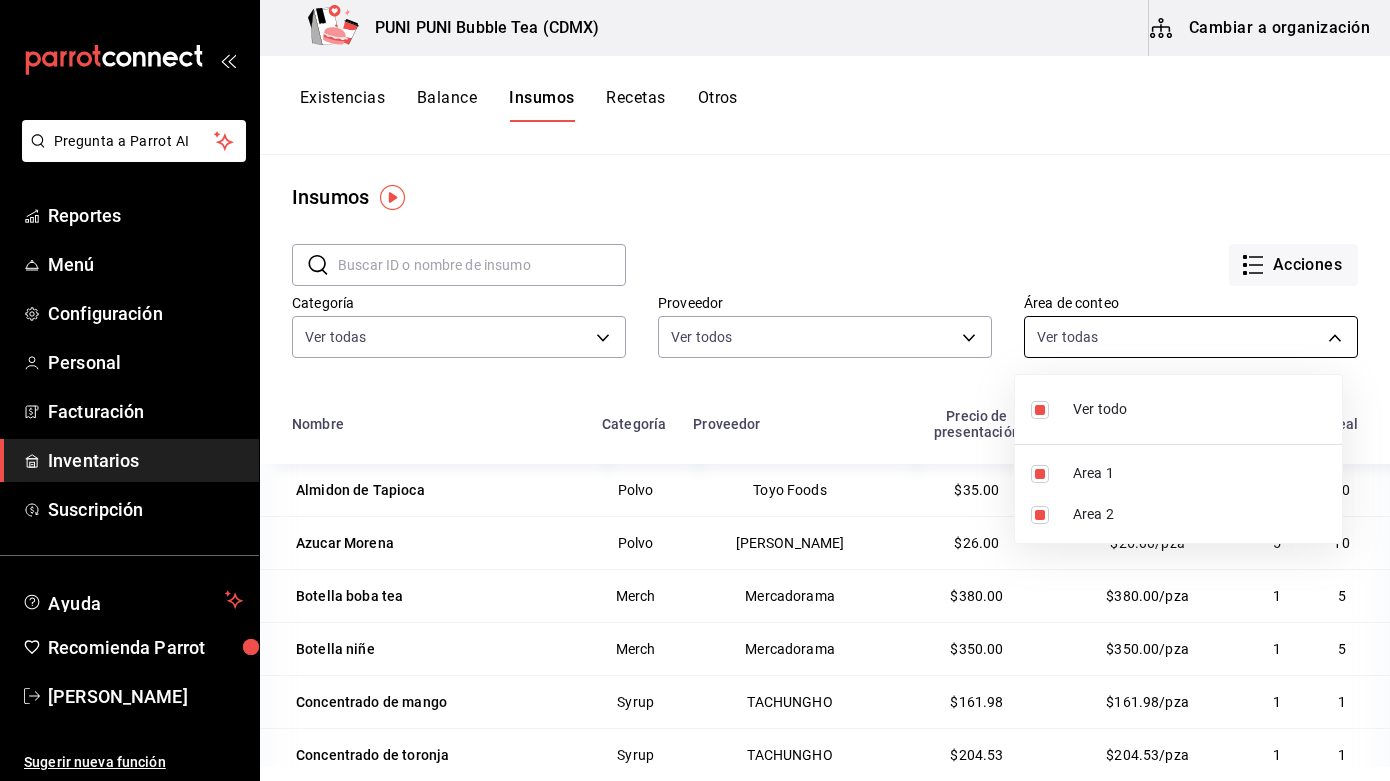 click at bounding box center (695, 390) 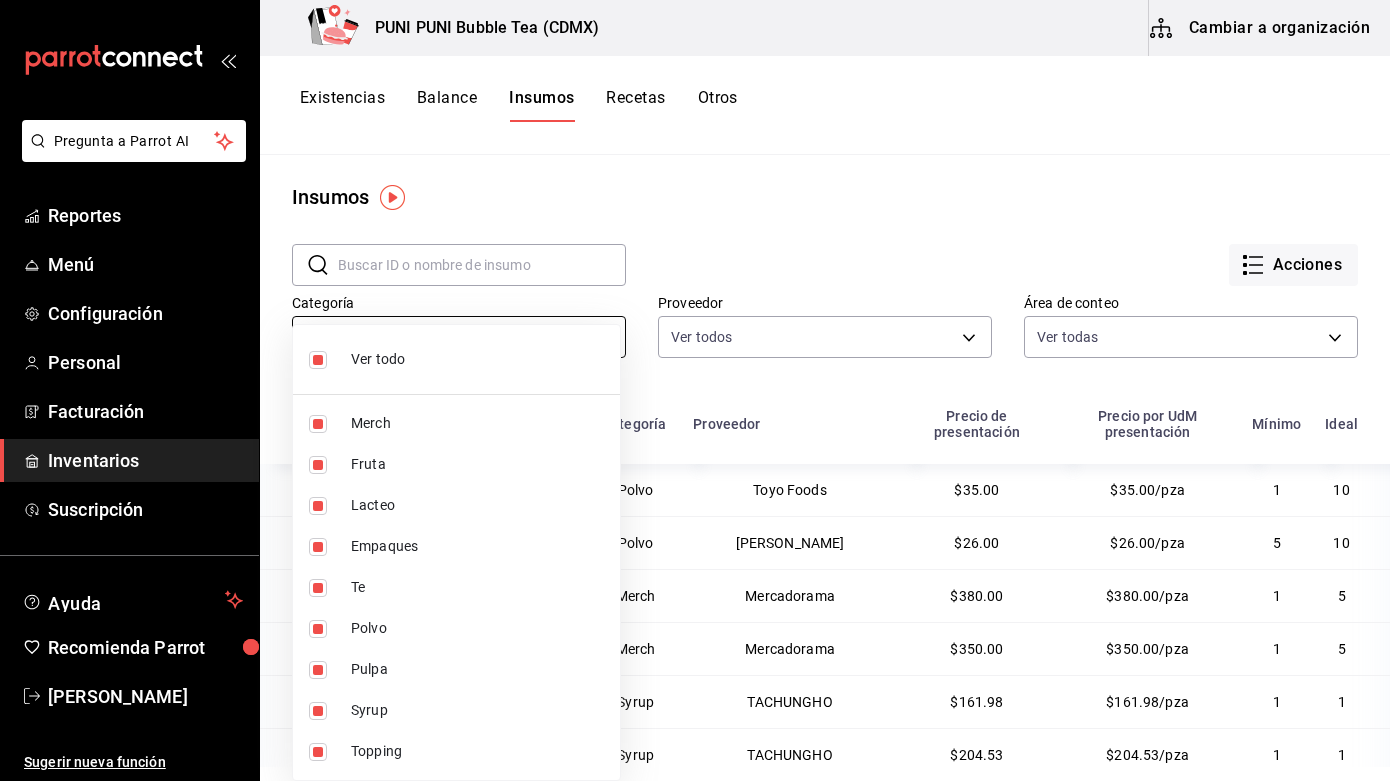 click on "Pregunta a Parrot AI Reportes   Menú   Configuración   Personal   Facturación   Inventarios   Suscripción   Ayuda Recomienda Parrot   Sayuri Hara   Sugerir nueva función   PUNI PUNI Bubble Tea (CDMX) Cambiar a organización Existencias Balance Insumos Recetas Otros Insumos ​ ​ Acciones Categoría Ver todas e8a080a3-70ea-4af1-9bc6-9fa225eda4b3,51f45eb3-a585-4fac-82d4-fb7082af0caf,918c17e8-a4b0-4a67-be7c-4cd6accbcb79,6ae337e1-df2d-4e75-9943-d174d25ab6d5,8623efea-11a5-4c20-b626-5edea796d4fd,e1d7a7ad-de7c-42b1-9e05-6cb56173a308,03176bd5-f87b-4d1e-af11-f01aa8ffcb8a,056443f7-31ff-4135-ade3-120f9bd88fca,357cc744-a342-4e60-8d38-68a8524642bb Proveedor Ver todos Área de conteo Ver todas 4b2c57a6-25d6-40b5-8e02-c2eaeb631736,300ea2b3-a187-4c9a-b624-5ecdbd557d3f Nombre Categoría Proveedor Precio de presentación Precio por UdM presentación Mínimo Ideal Almidon de Tapioca  Polvo Toyo Foods $35.00 $35.00/pza 1 10 Azucar Morena Polvo [PERSON_NAME] $26.00 $26.00/pza 5 10 Botella boba tea  Merch 1 5 1" at bounding box center (695, 383) 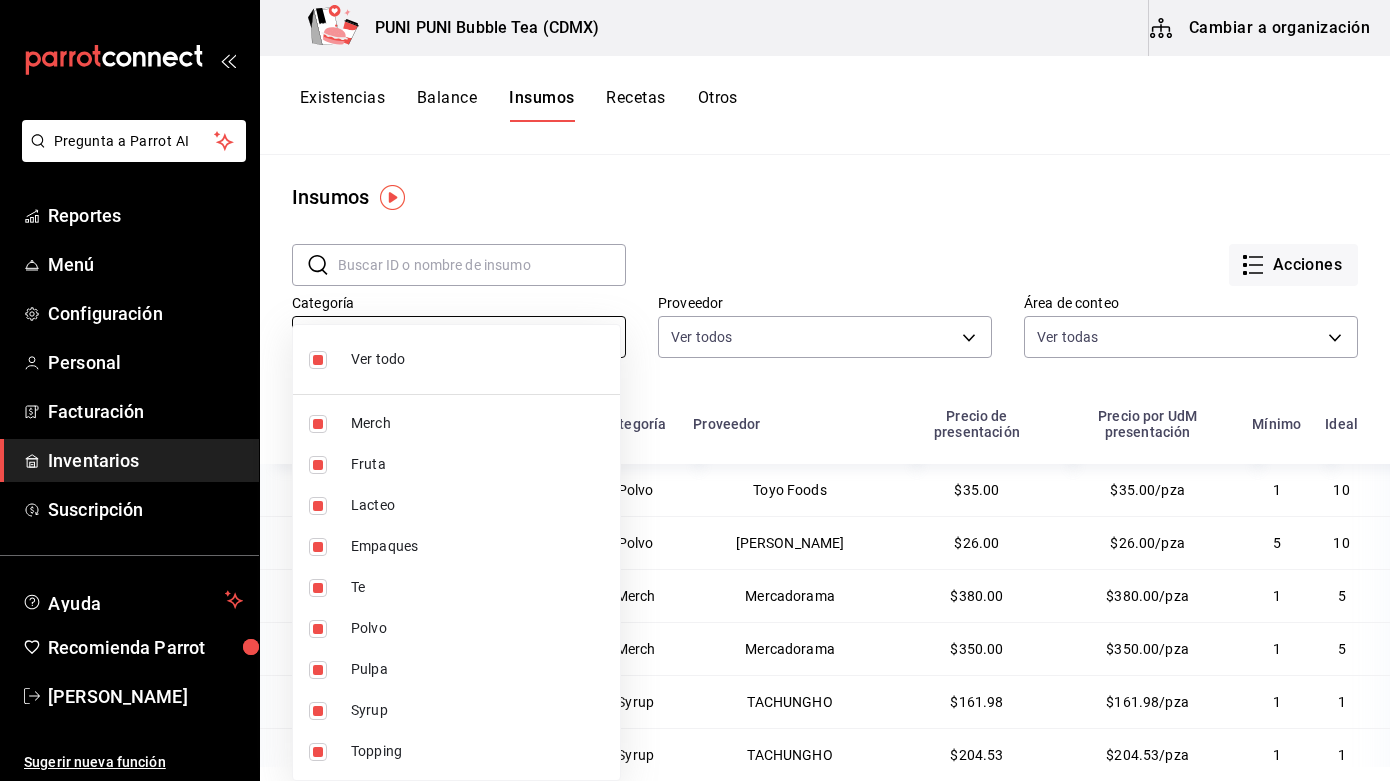 click on "Ver todo" at bounding box center (456, 359) 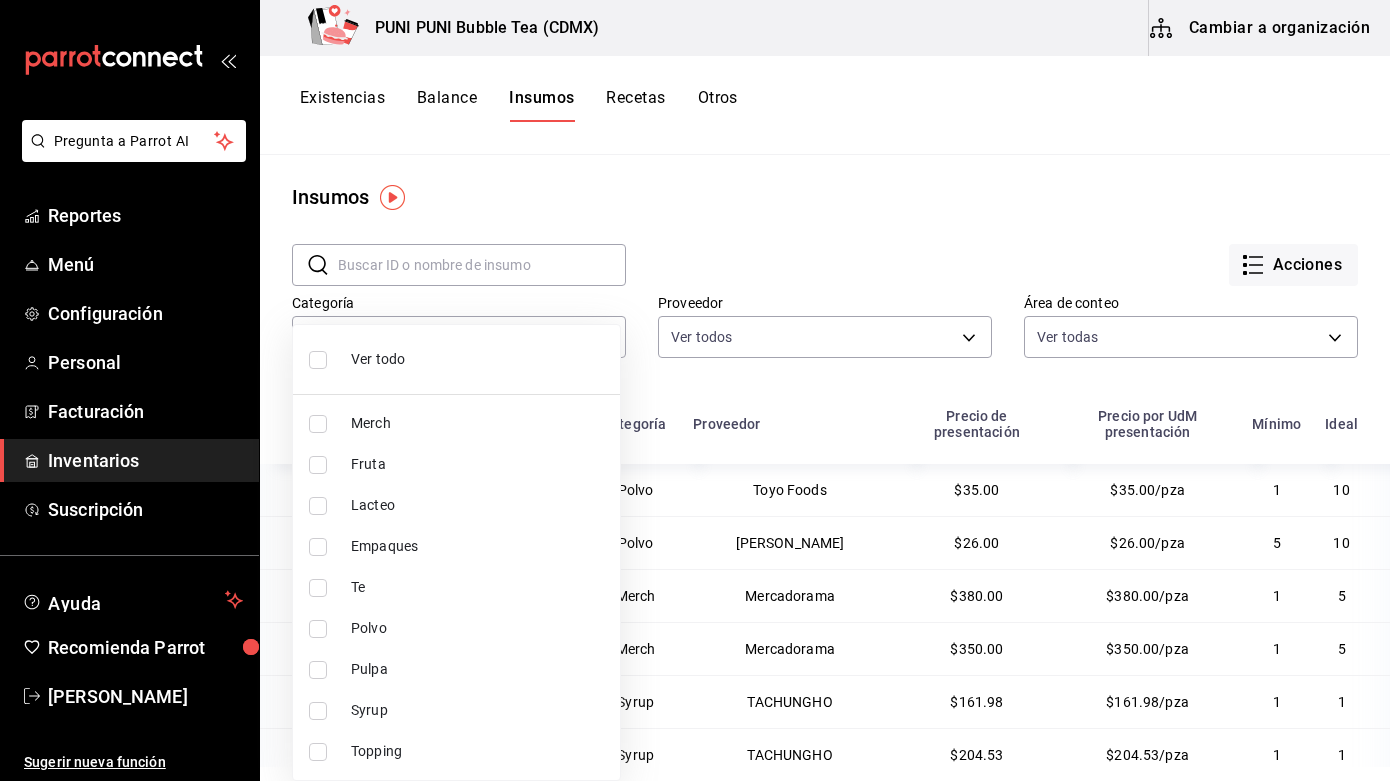 click at bounding box center (695, 390) 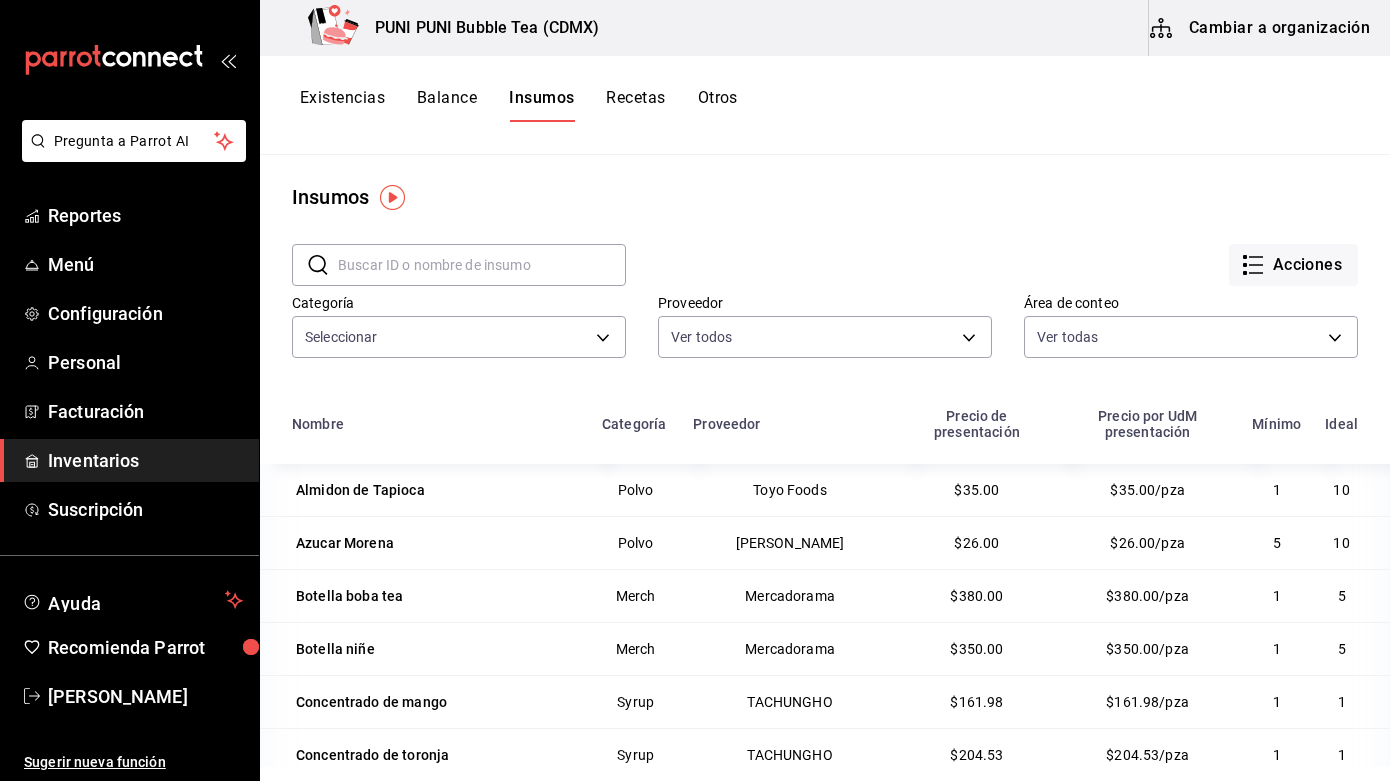 click on "Otros" at bounding box center [718, 105] 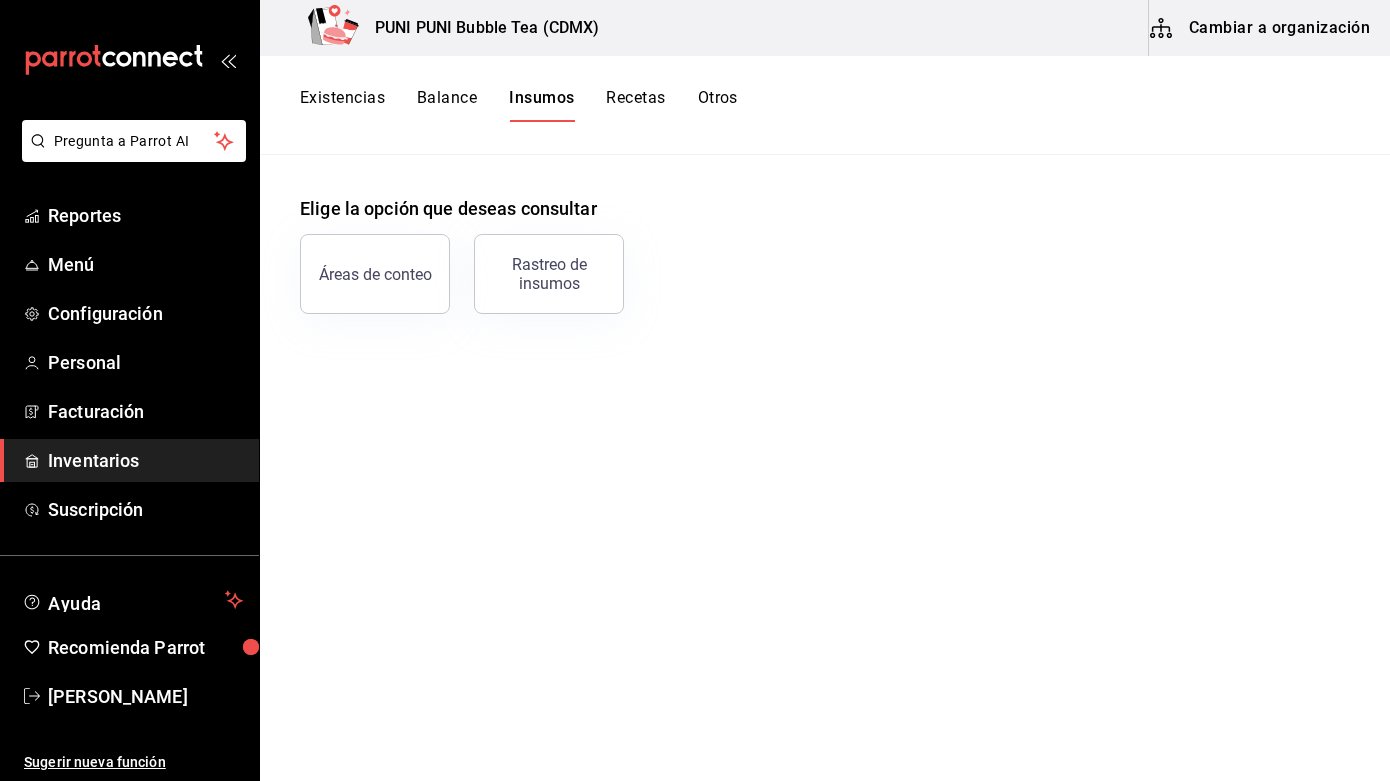 scroll, scrollTop: 0, scrollLeft: 0, axis: both 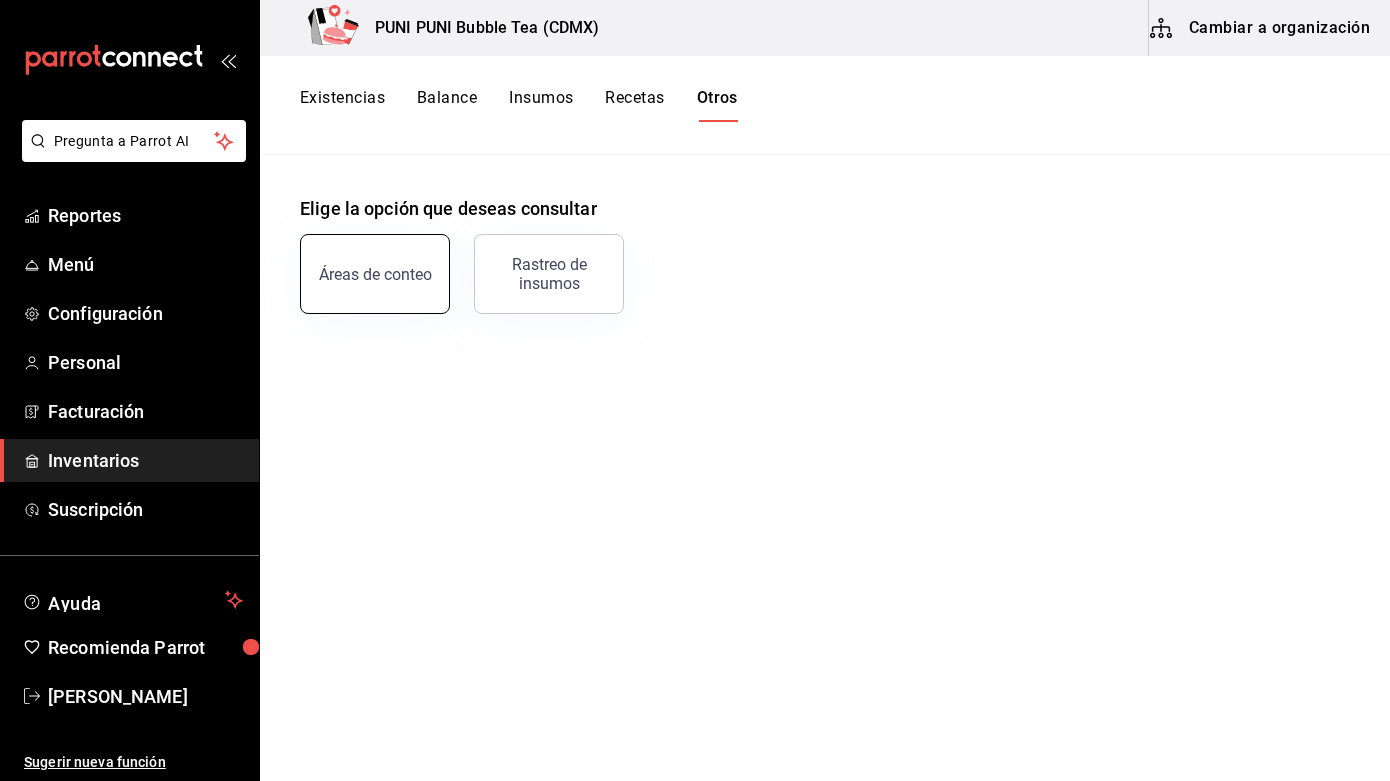 click on "Áreas de conteo" at bounding box center [375, 274] 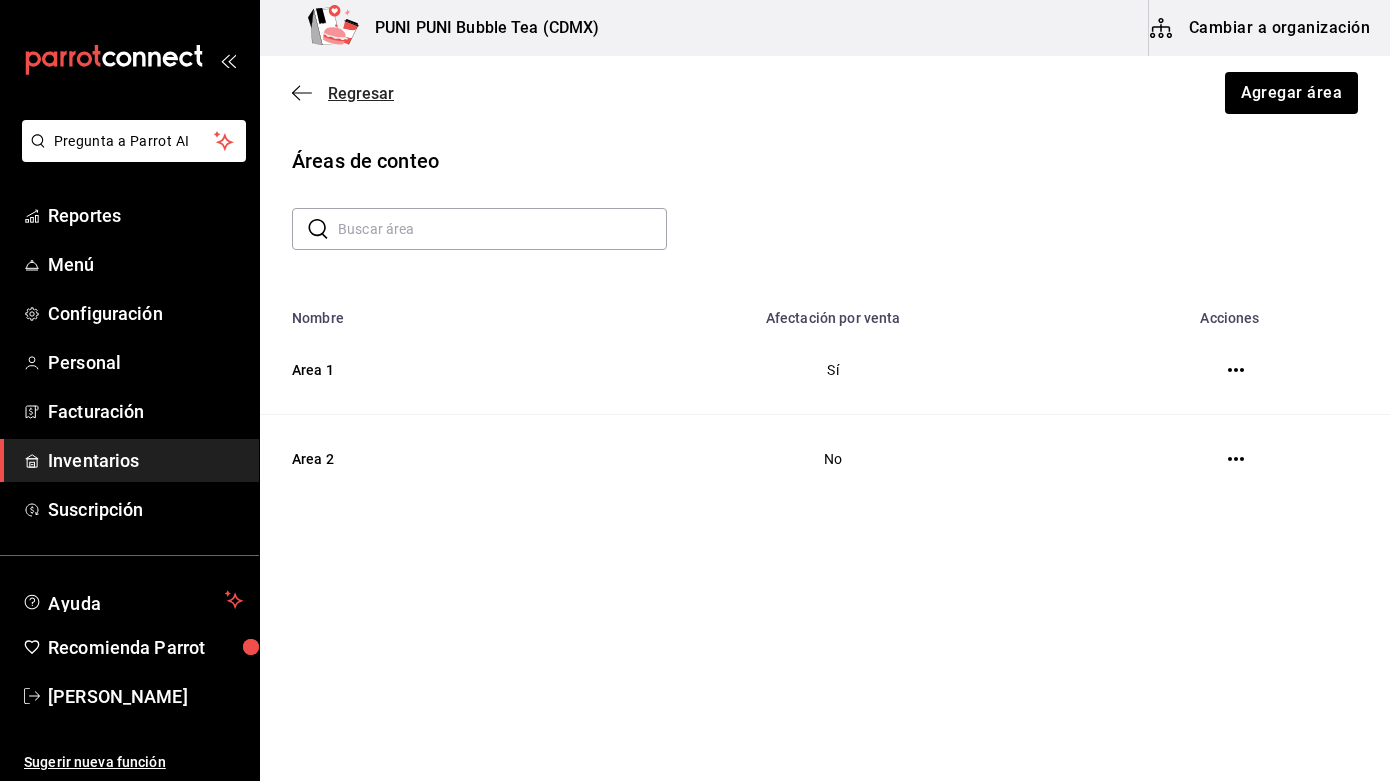 click on "Regresar" at bounding box center (343, 93) 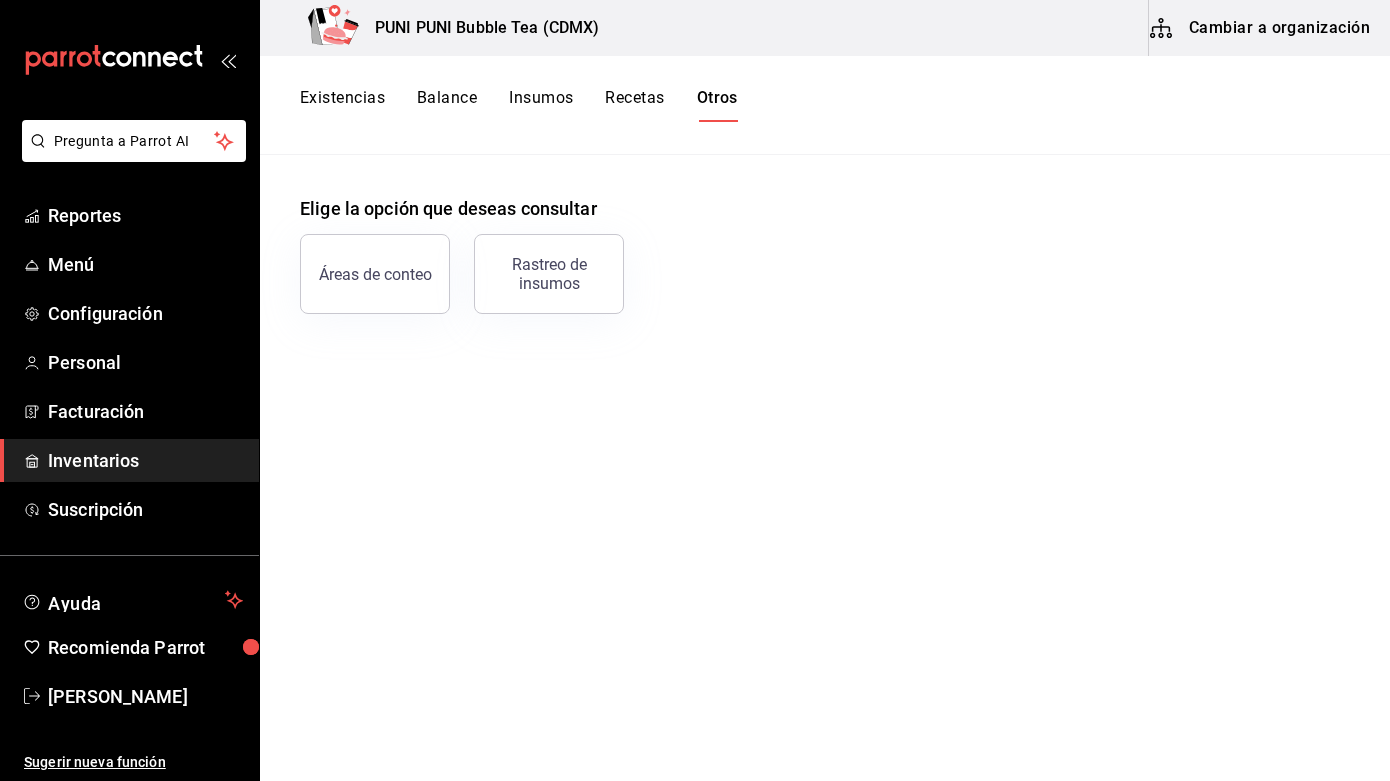 click on "Existencias" at bounding box center (342, 105) 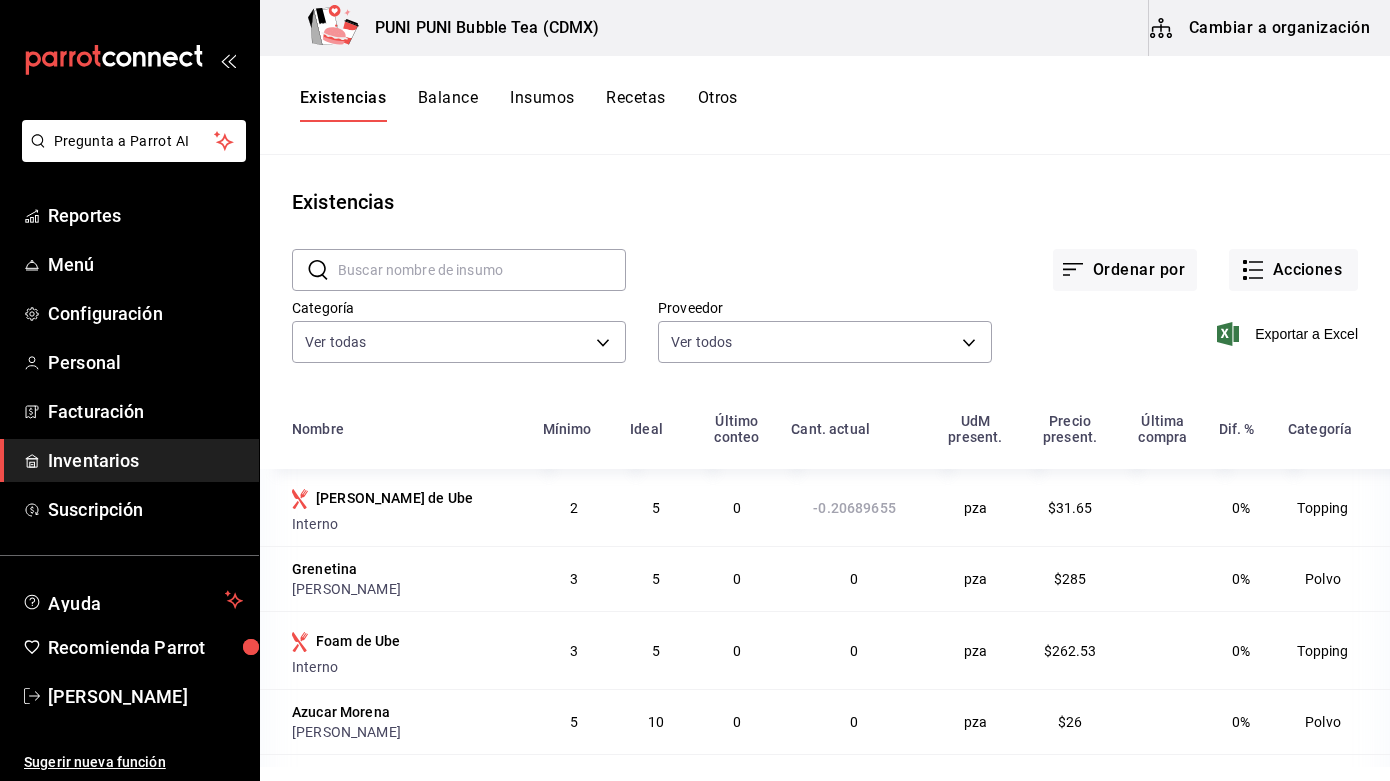 click on "Cambiar a organización" at bounding box center [1261, 28] 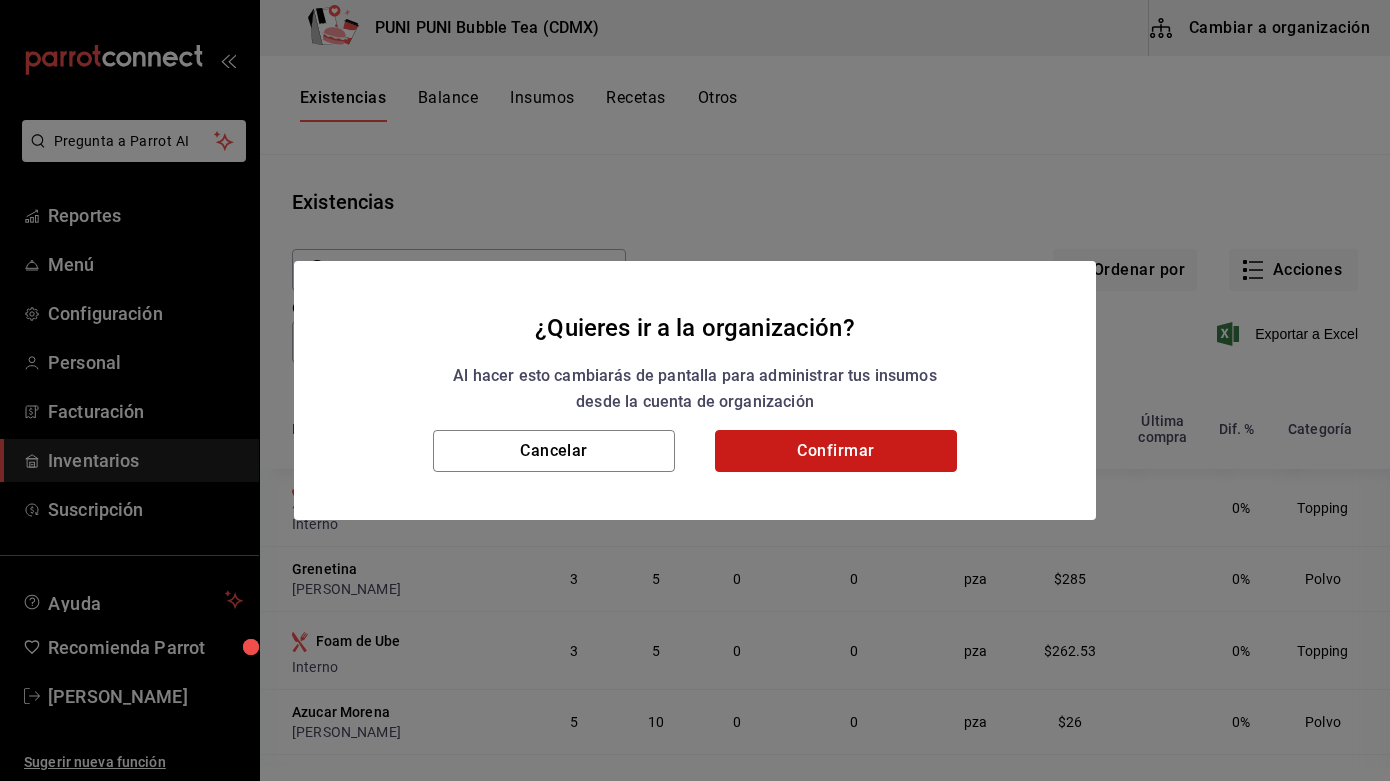 click on "Confirmar" at bounding box center (836, 451) 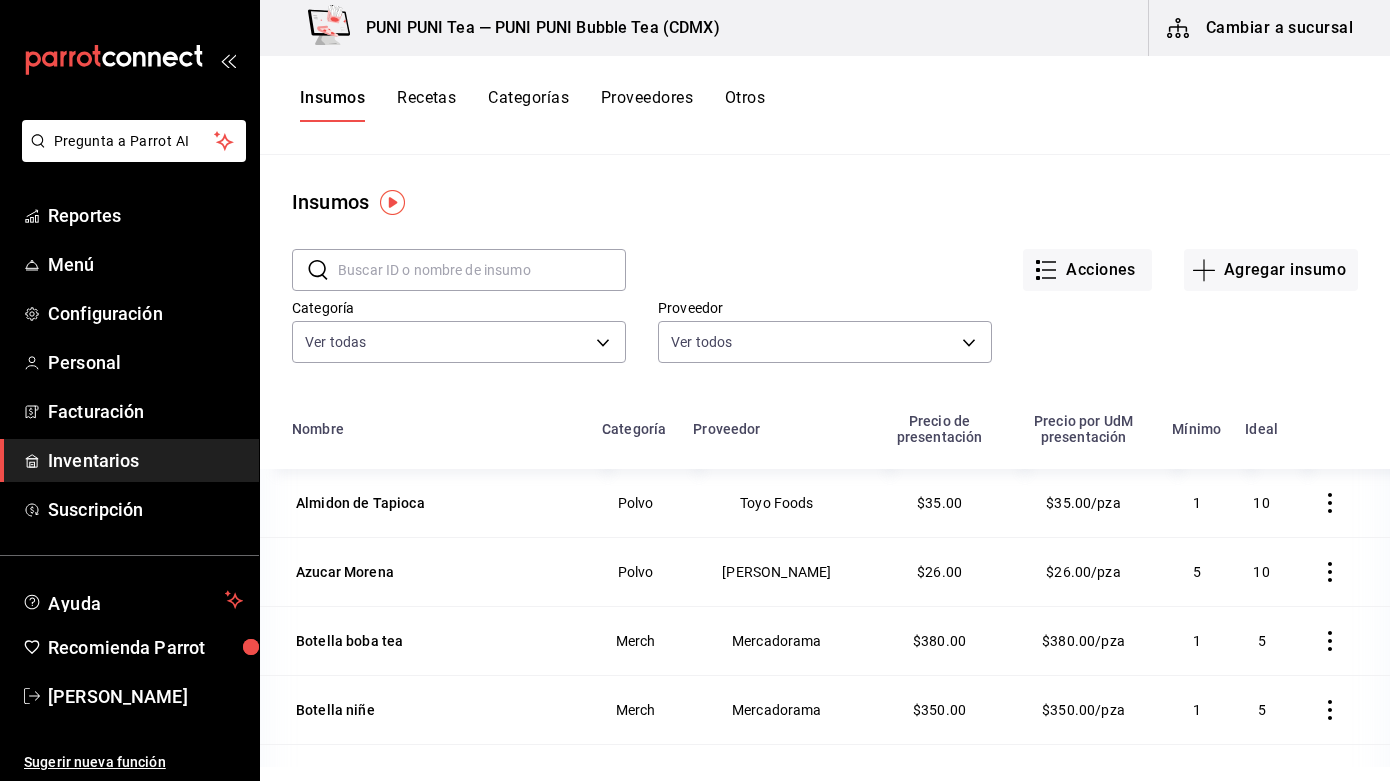click at bounding box center (1182, 28) 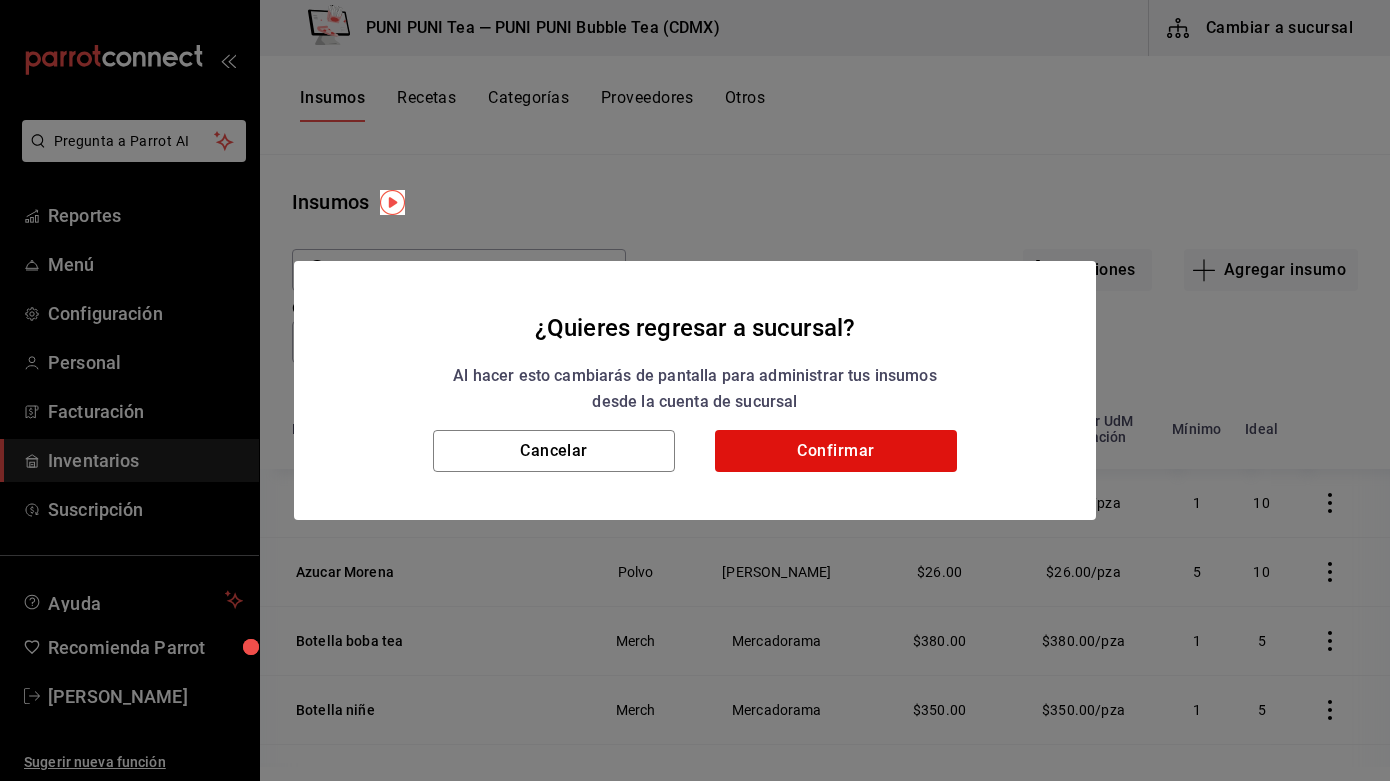click on "¿Quieres regresar a sucursal? Al hacer esto cambiarás de pantalla para administrar tus insumos desde la cuenta de sucursal Cancelar Confirmar" at bounding box center [695, 390] 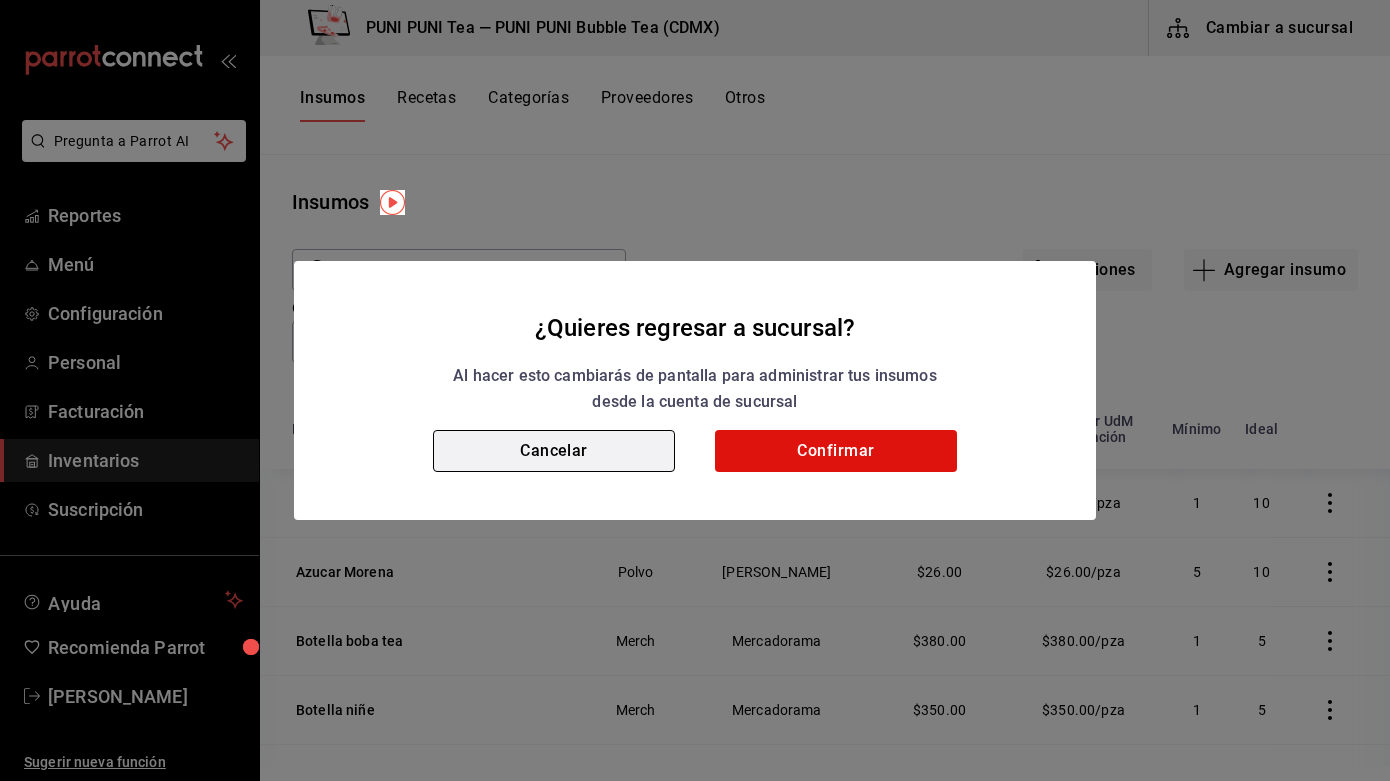 click on "Cancelar" at bounding box center [554, 451] 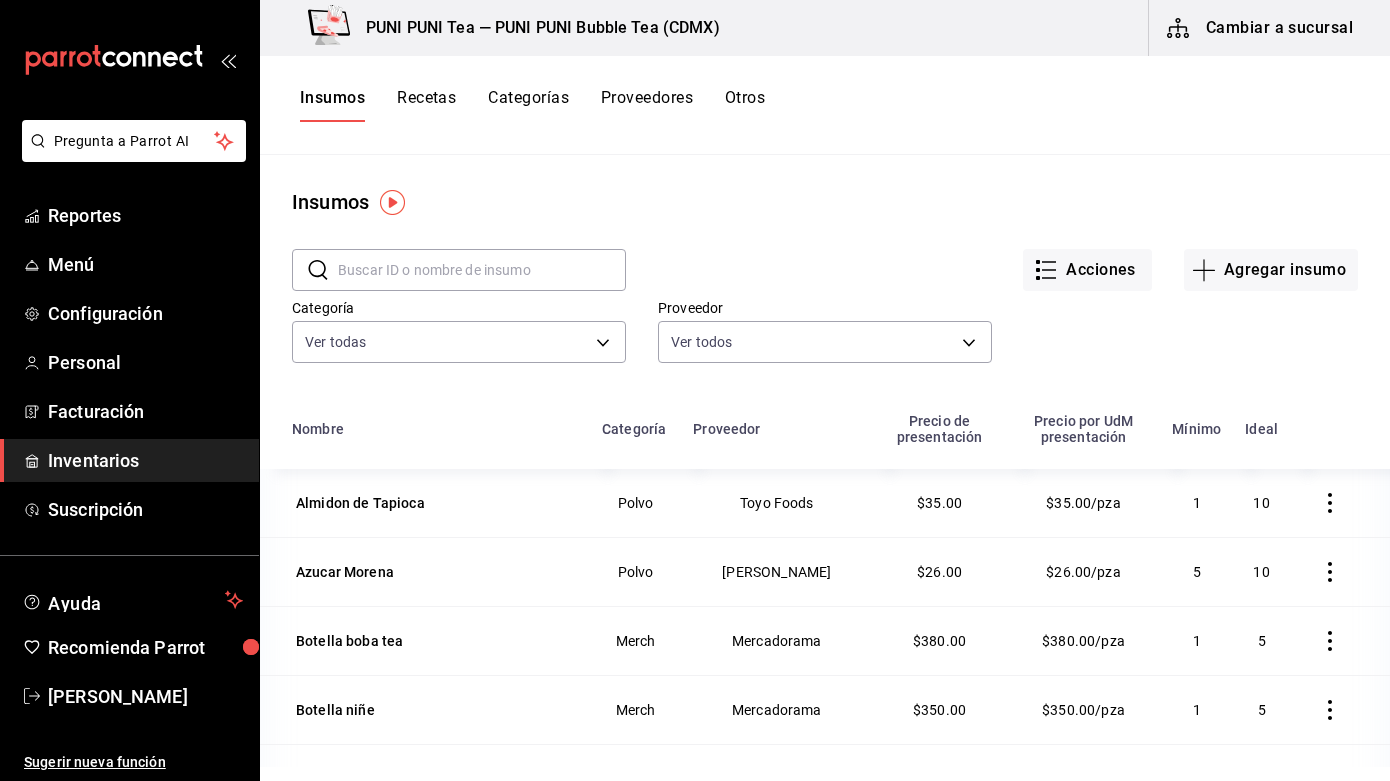 click on "Otros" at bounding box center [745, 105] 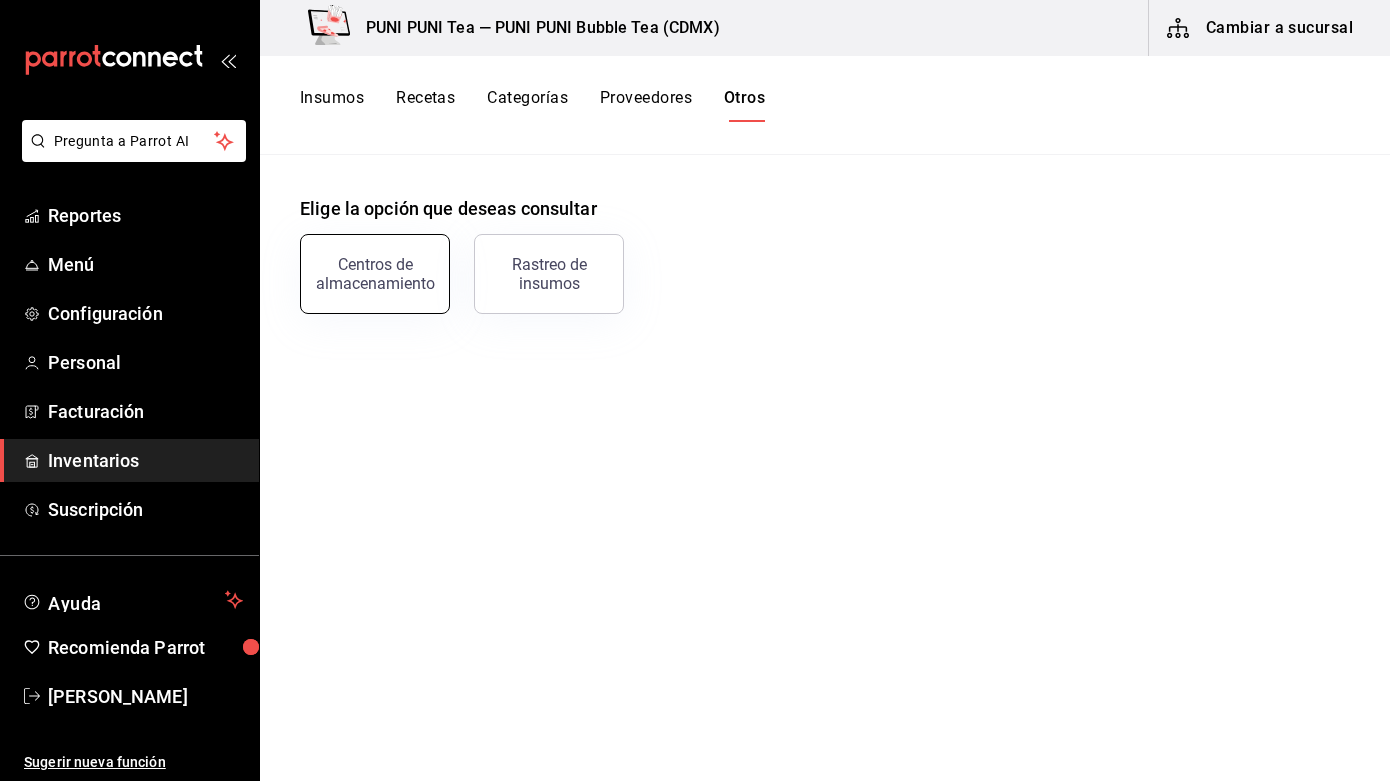 click on "Centros de almacenamiento" at bounding box center [375, 274] 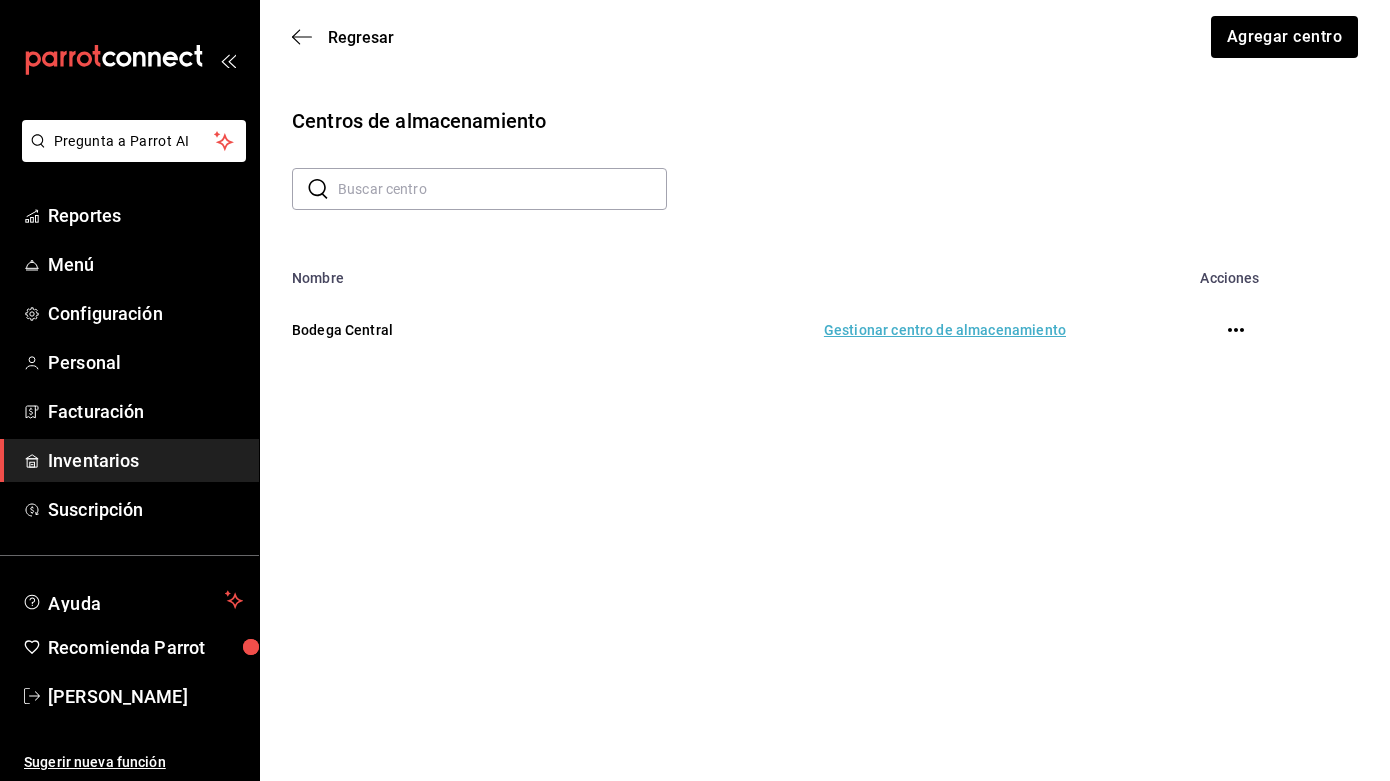 click 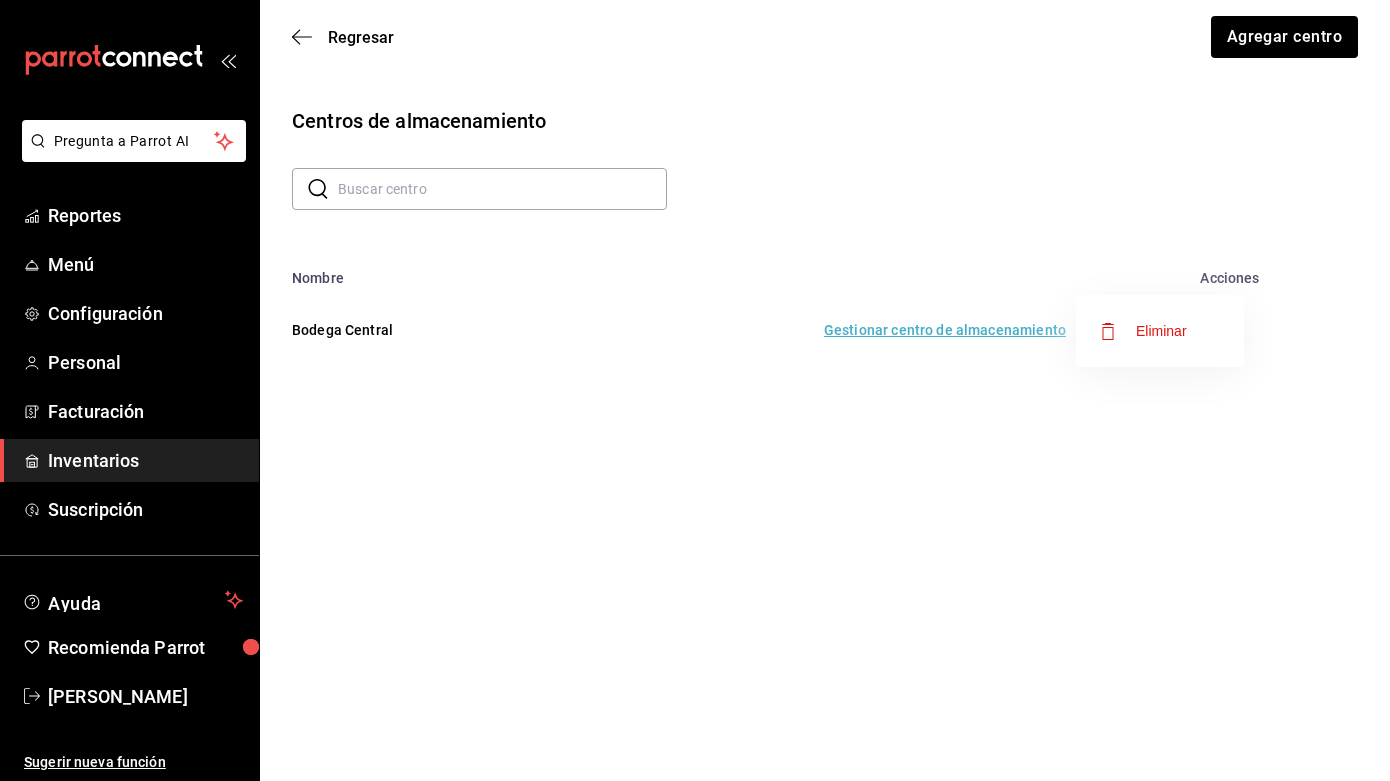 click at bounding box center (695, 390) 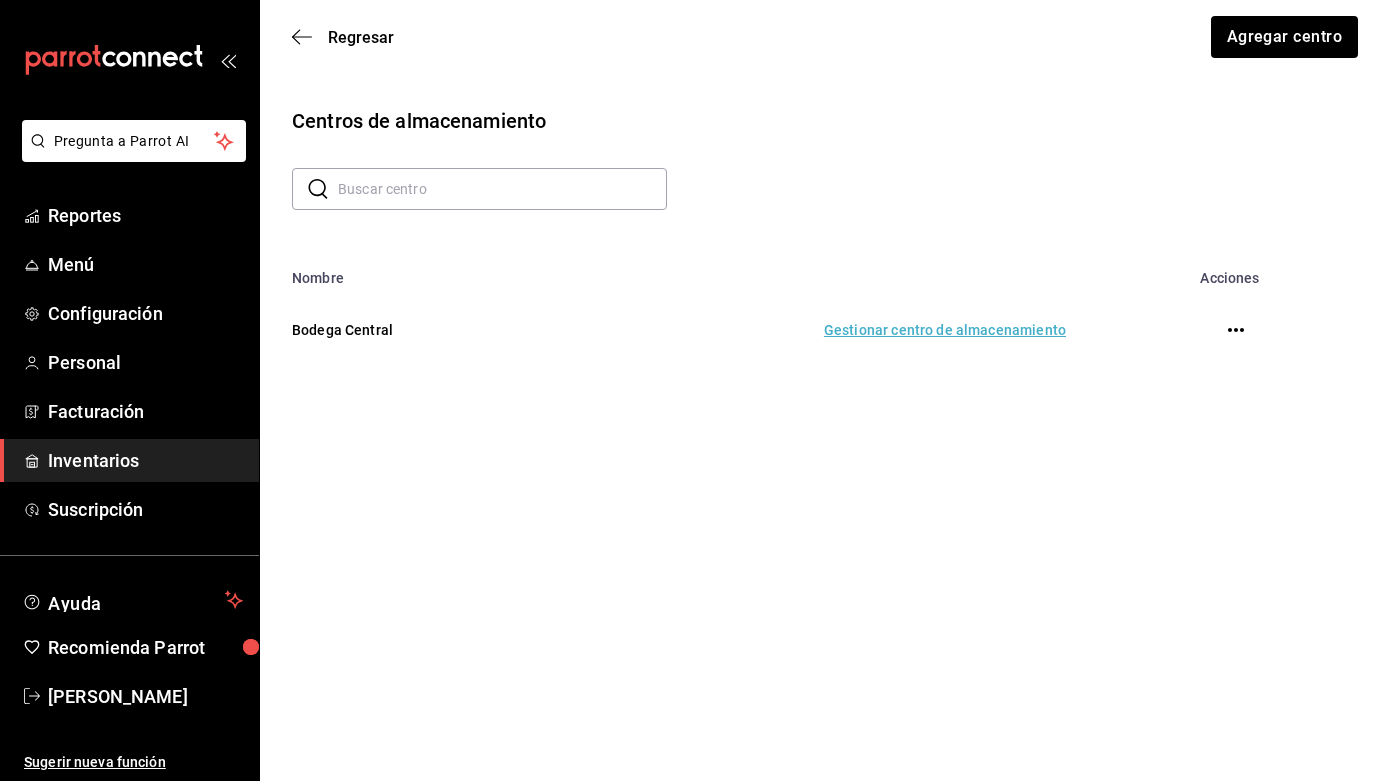 click on "Gestionar centro de almacenamiento" at bounding box center (821, 330) 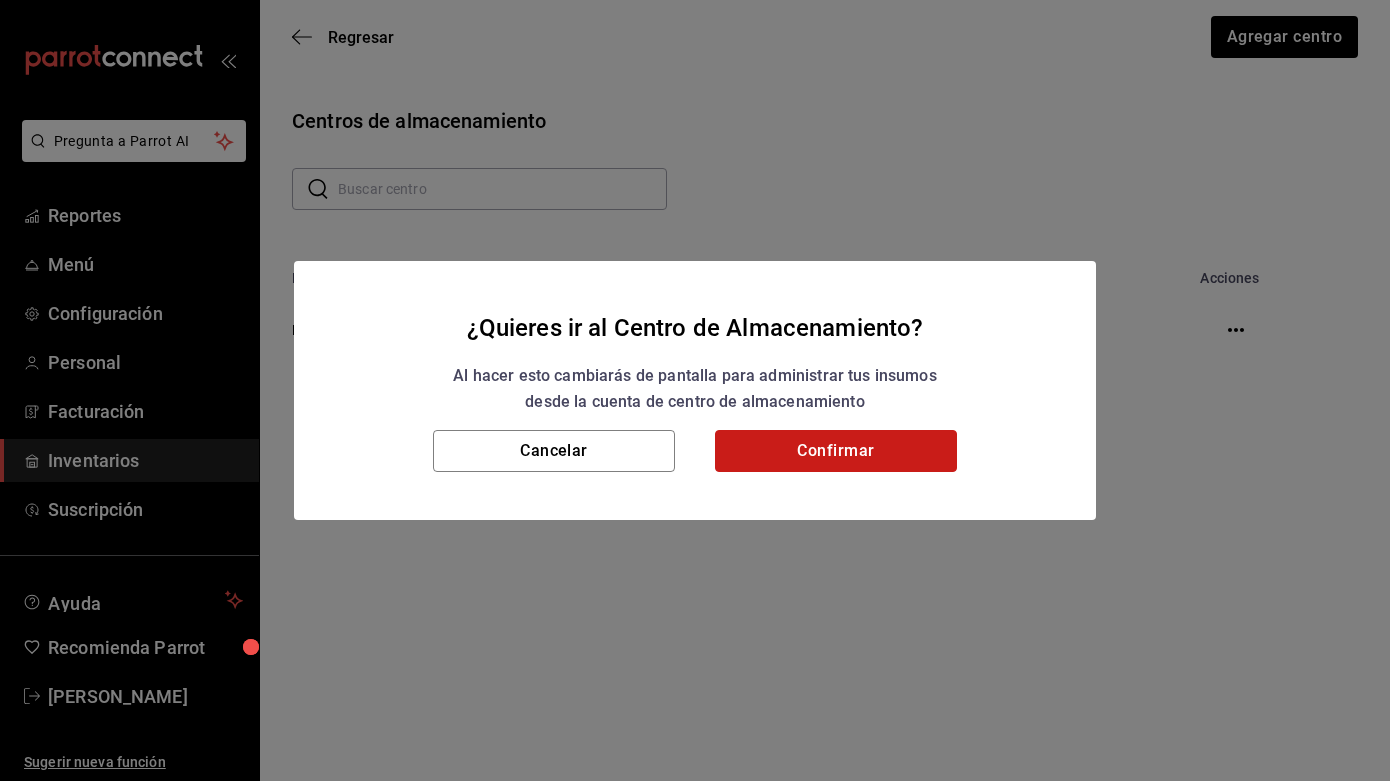 click on "Confirmar" at bounding box center (836, 451) 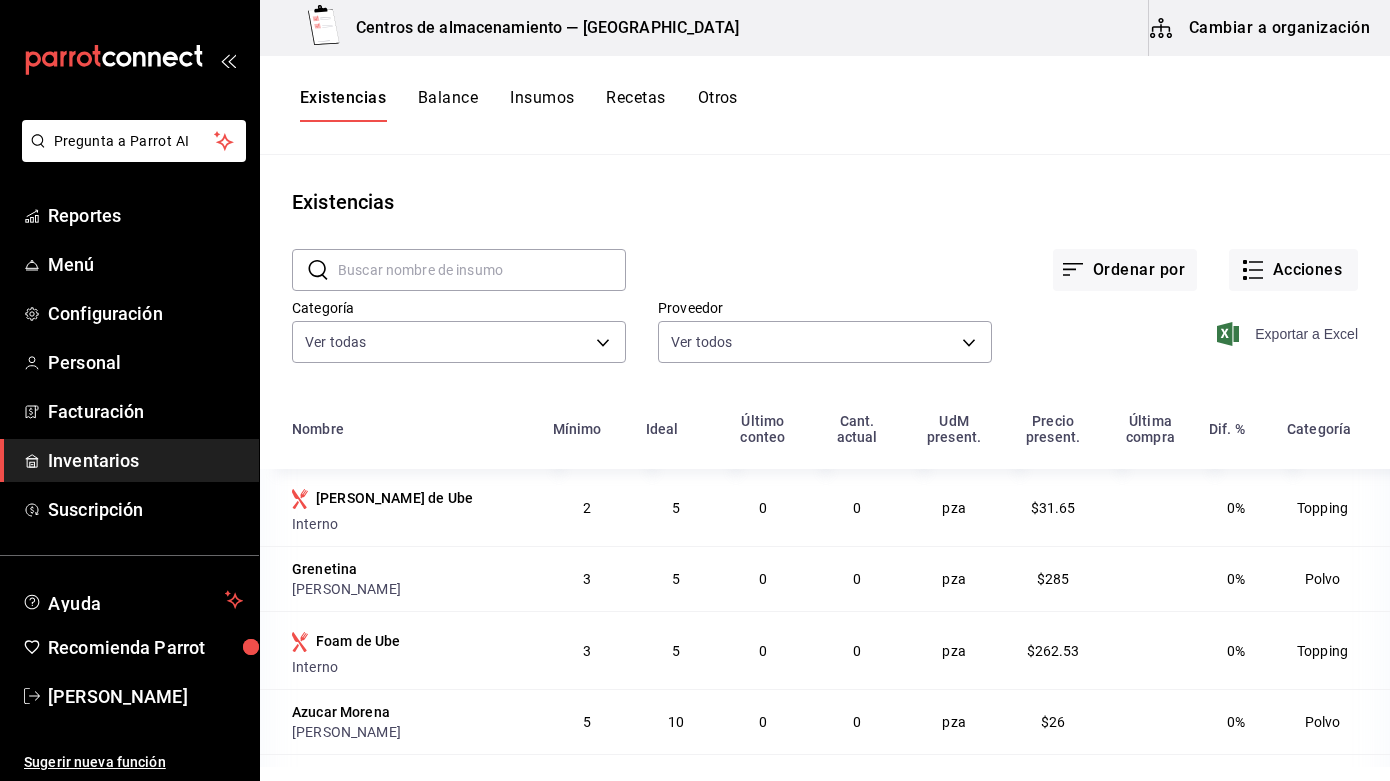 click 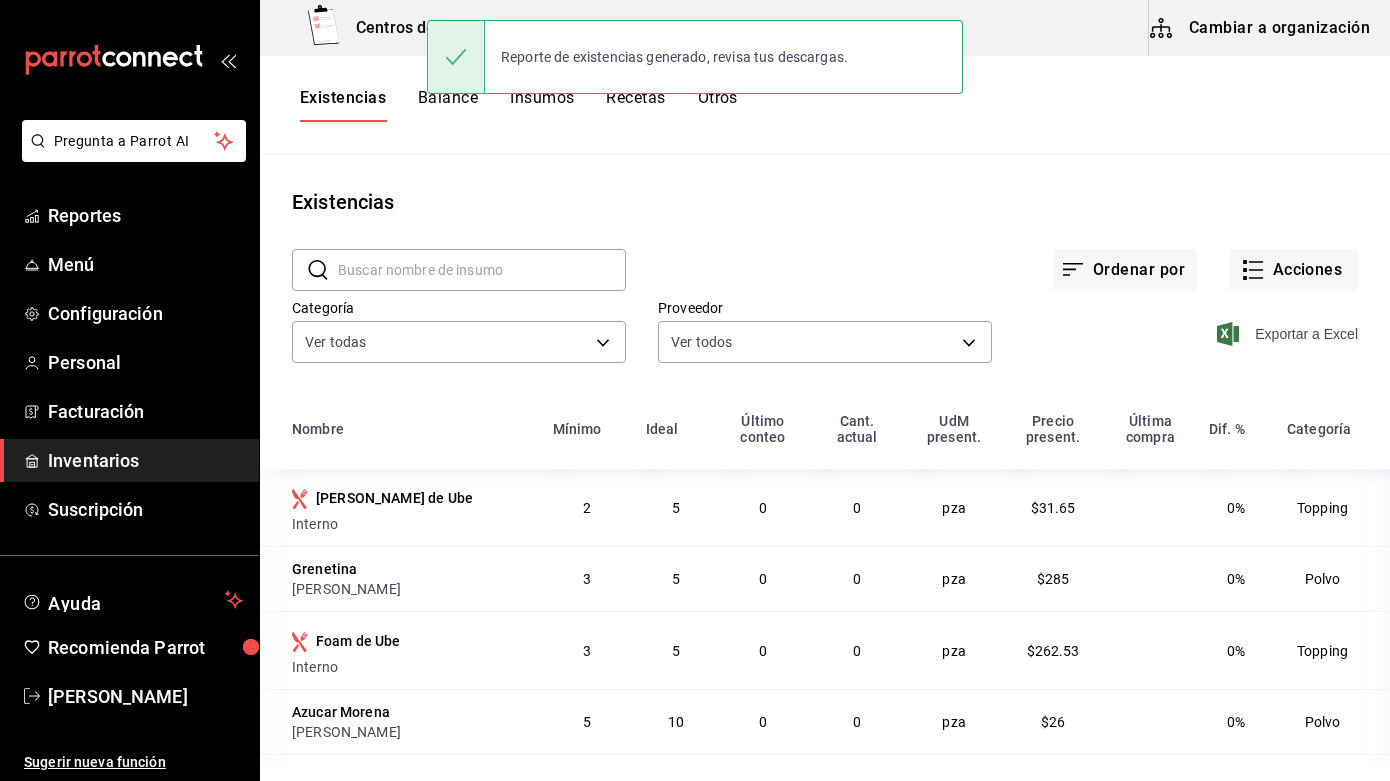 click on "Ordenar por Acciones" at bounding box center [992, 254] 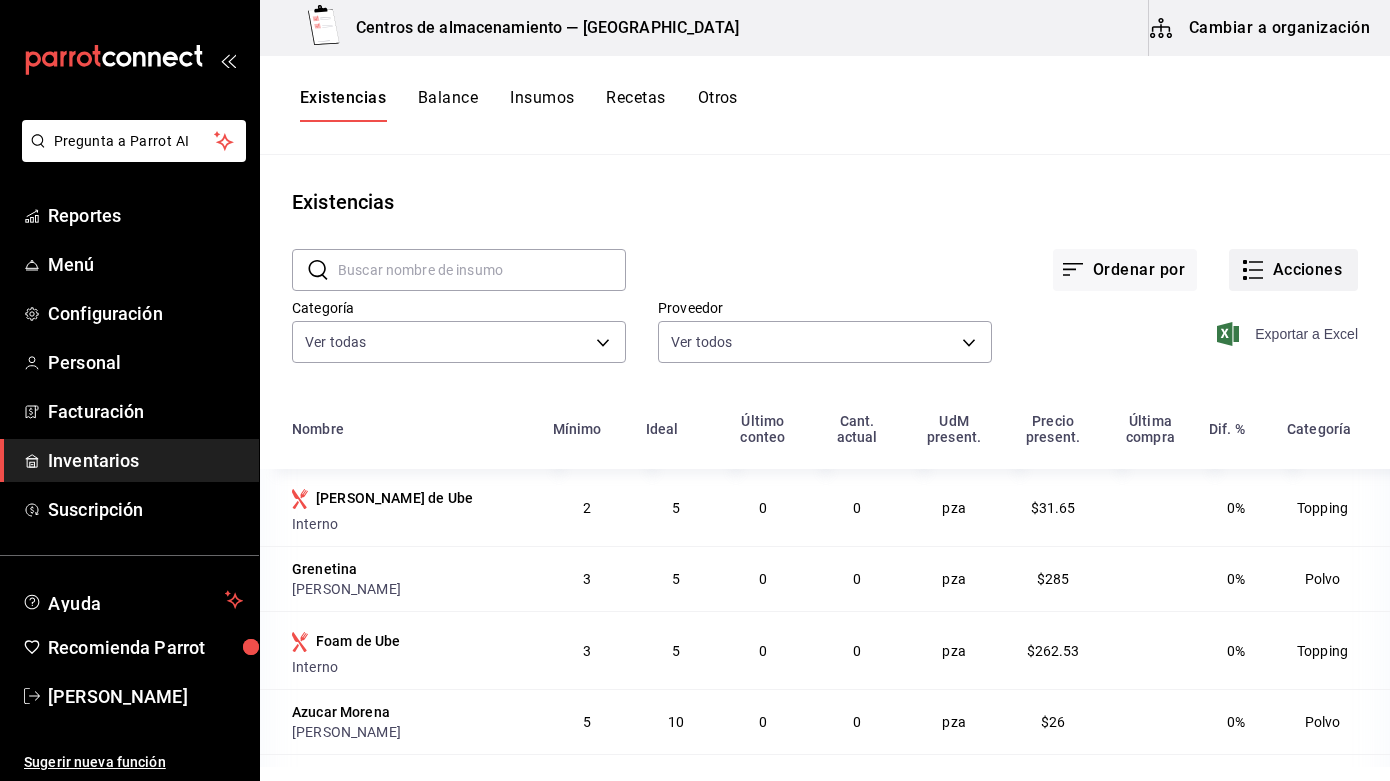 click on "Acciones" at bounding box center [1293, 270] 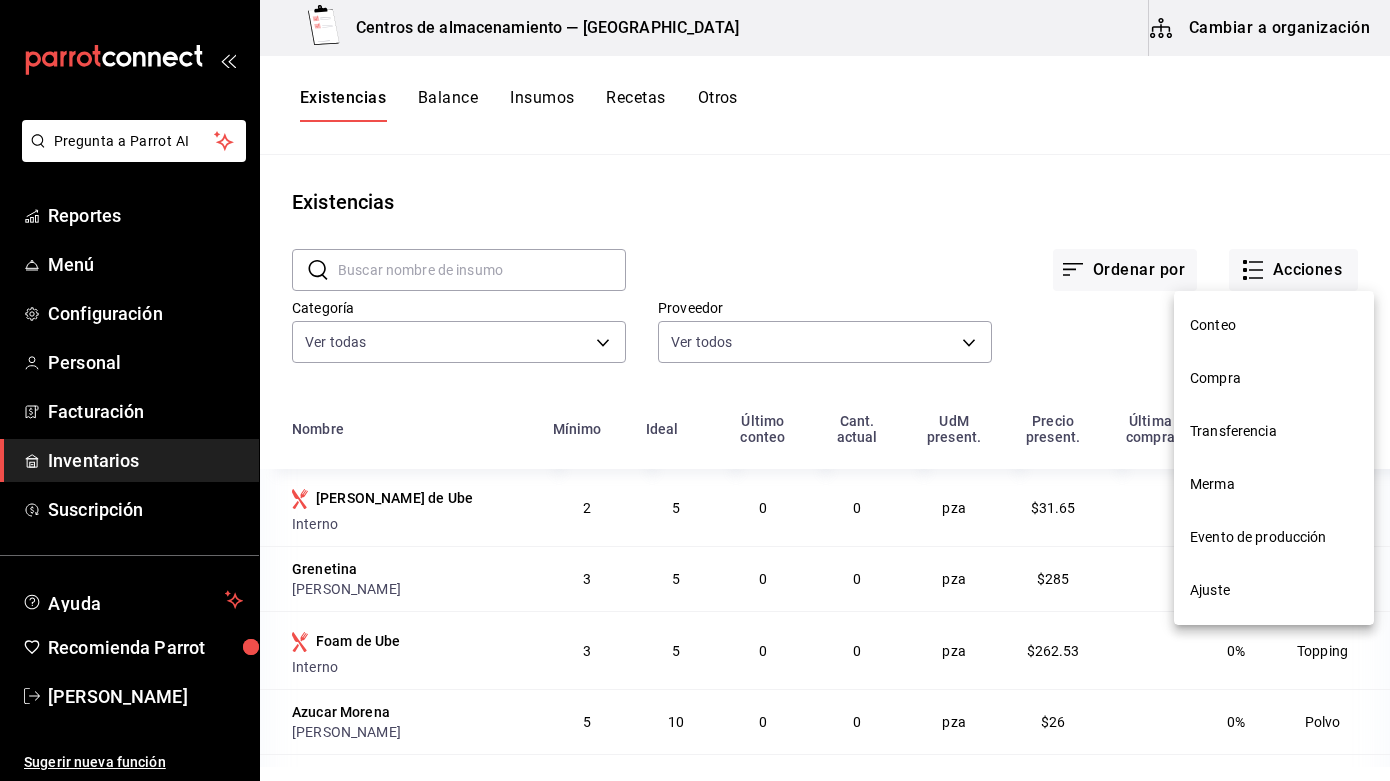 click at bounding box center (695, 390) 